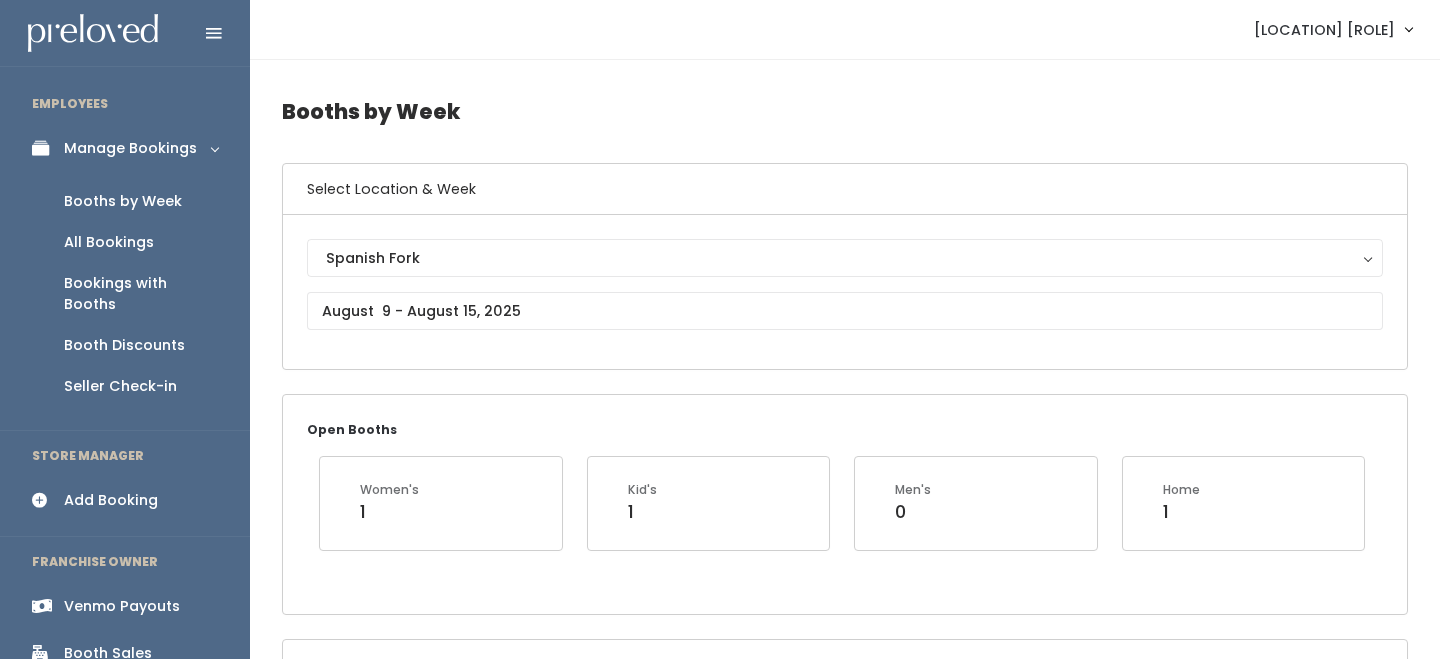 scroll, scrollTop: 0, scrollLeft: 0, axis: both 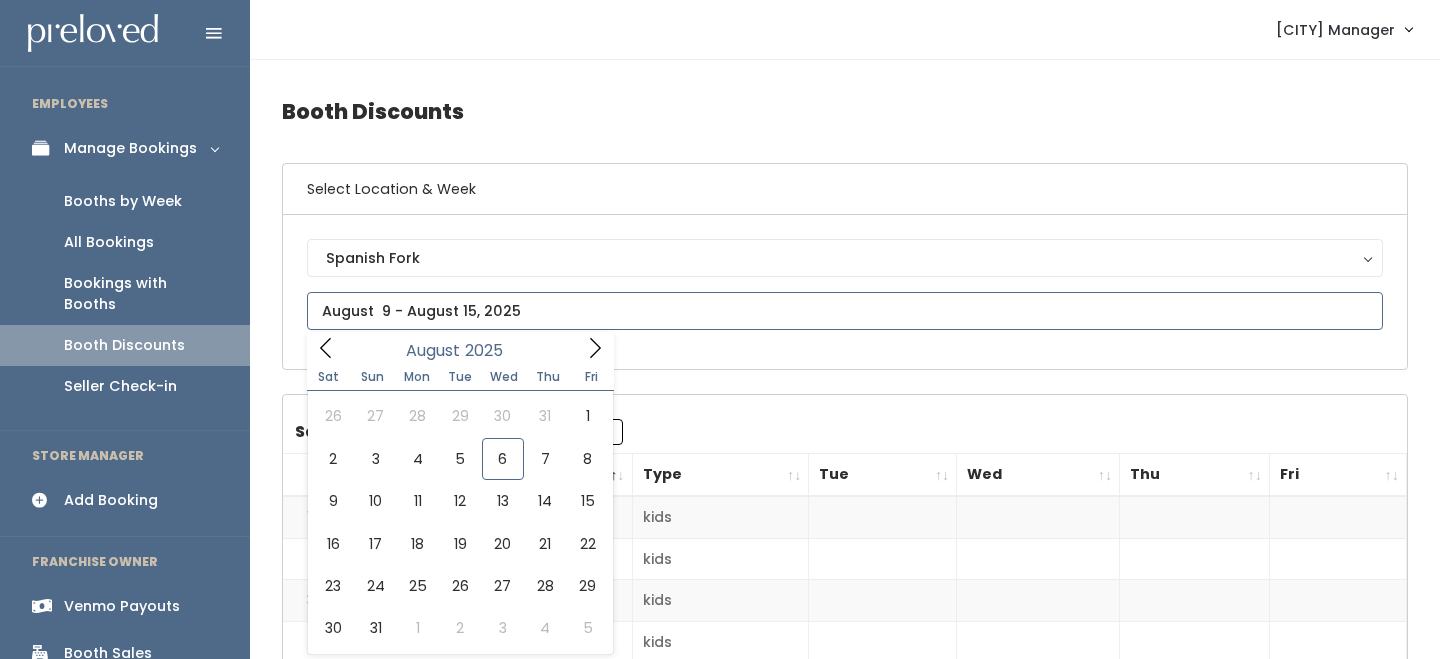 click at bounding box center (845, 311) 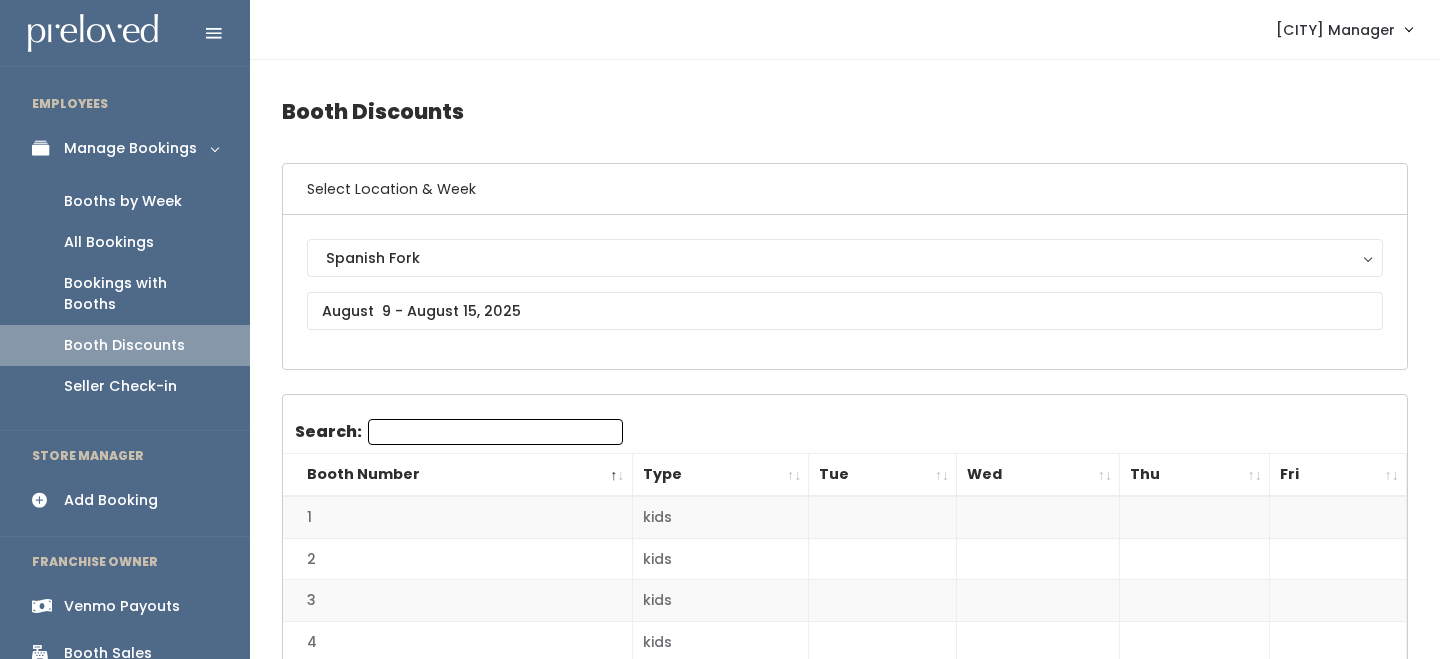 click on "Booths by Week" at bounding box center [123, 201] 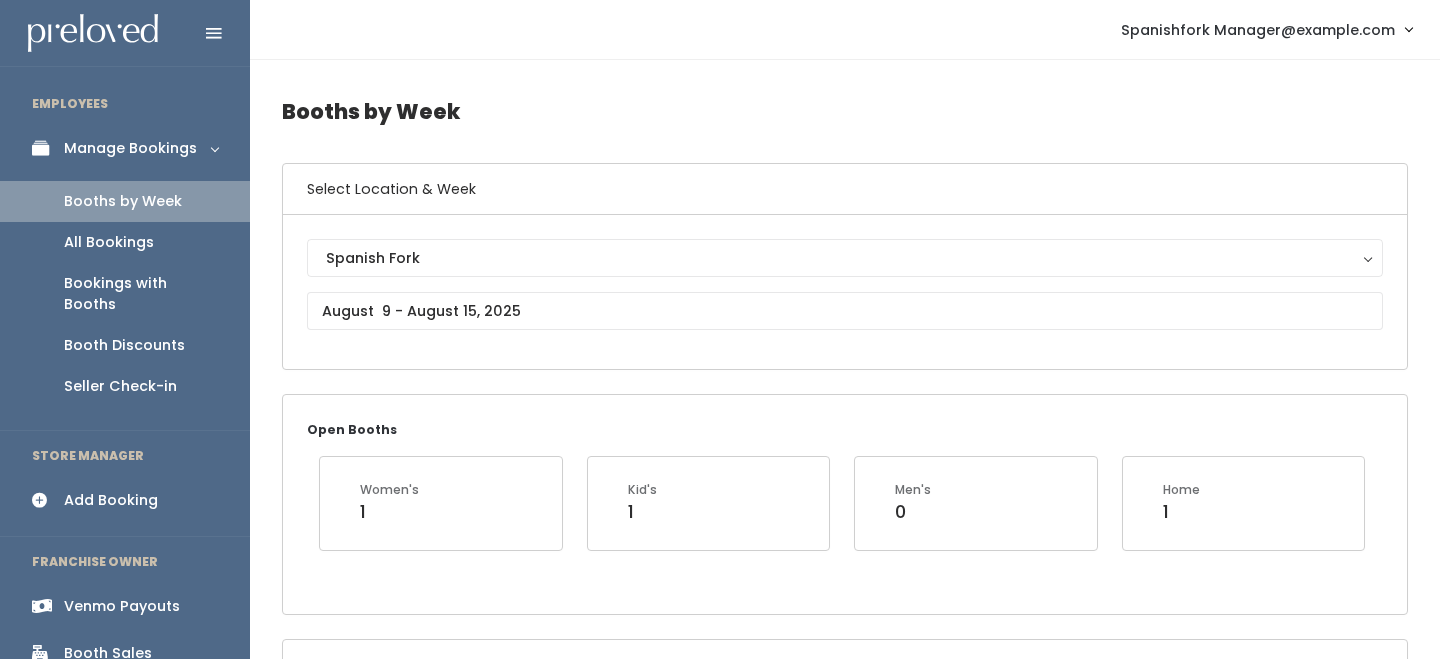 scroll, scrollTop: 0, scrollLeft: 0, axis: both 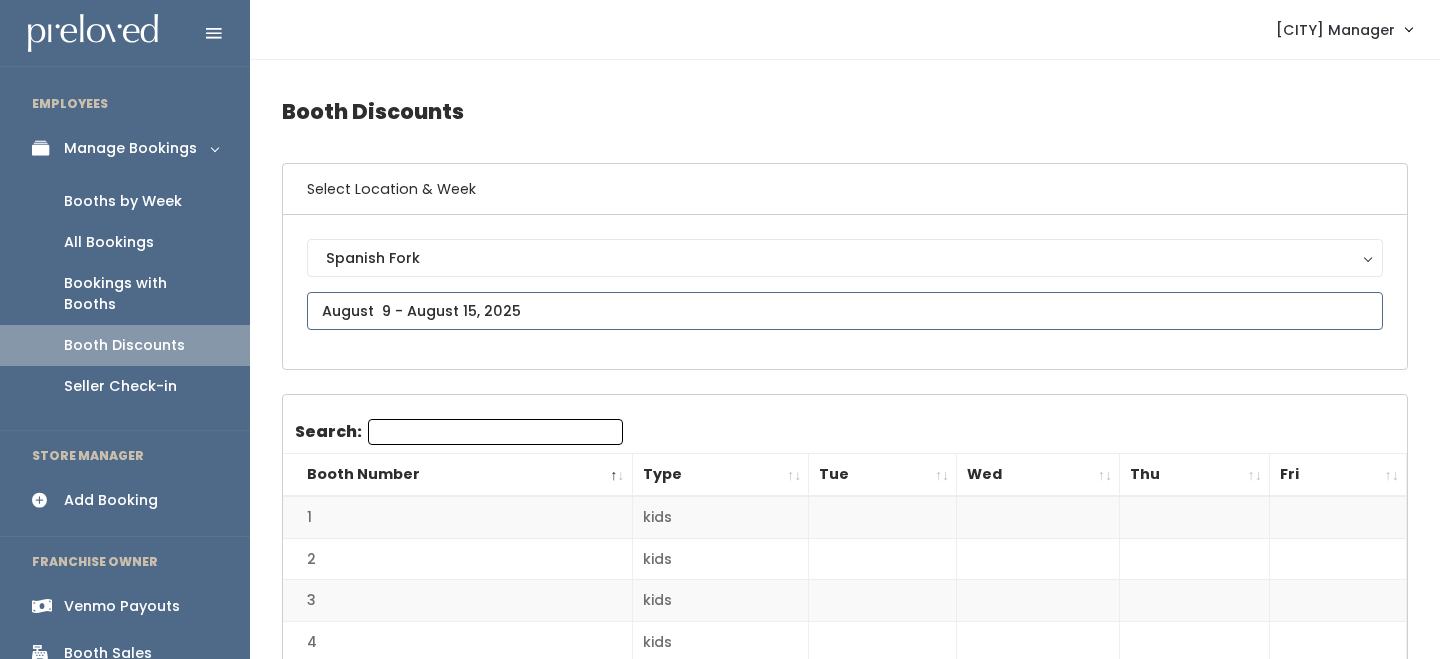 click on "EMPLOYEES
Manage Bookings
Booths by Week
All Bookings
Bookings with Booths
Booth Discounts
Seller Check-in
STORE MANAGER
Add Booking
FRANCHISE OWNER
Venmo Payouts
Booth Sales
Customers" at bounding box center (720, 1883) 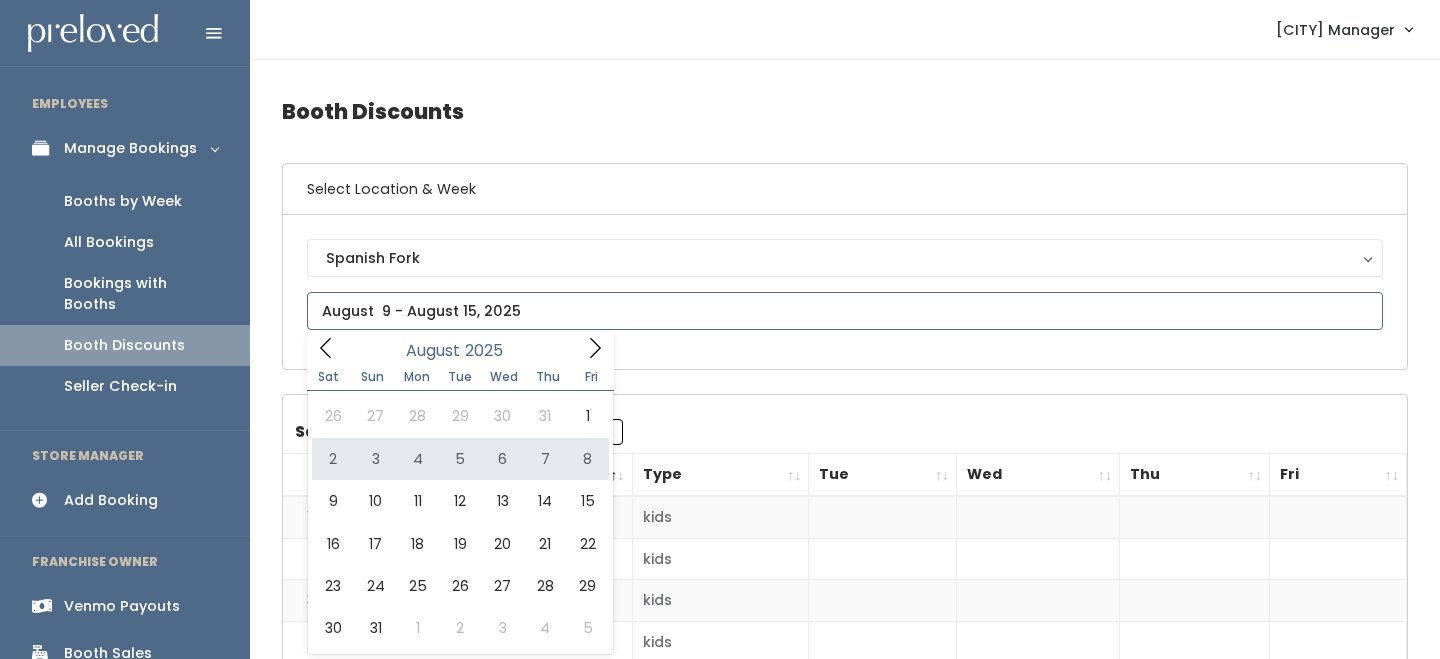 type on "August 2 to August 8" 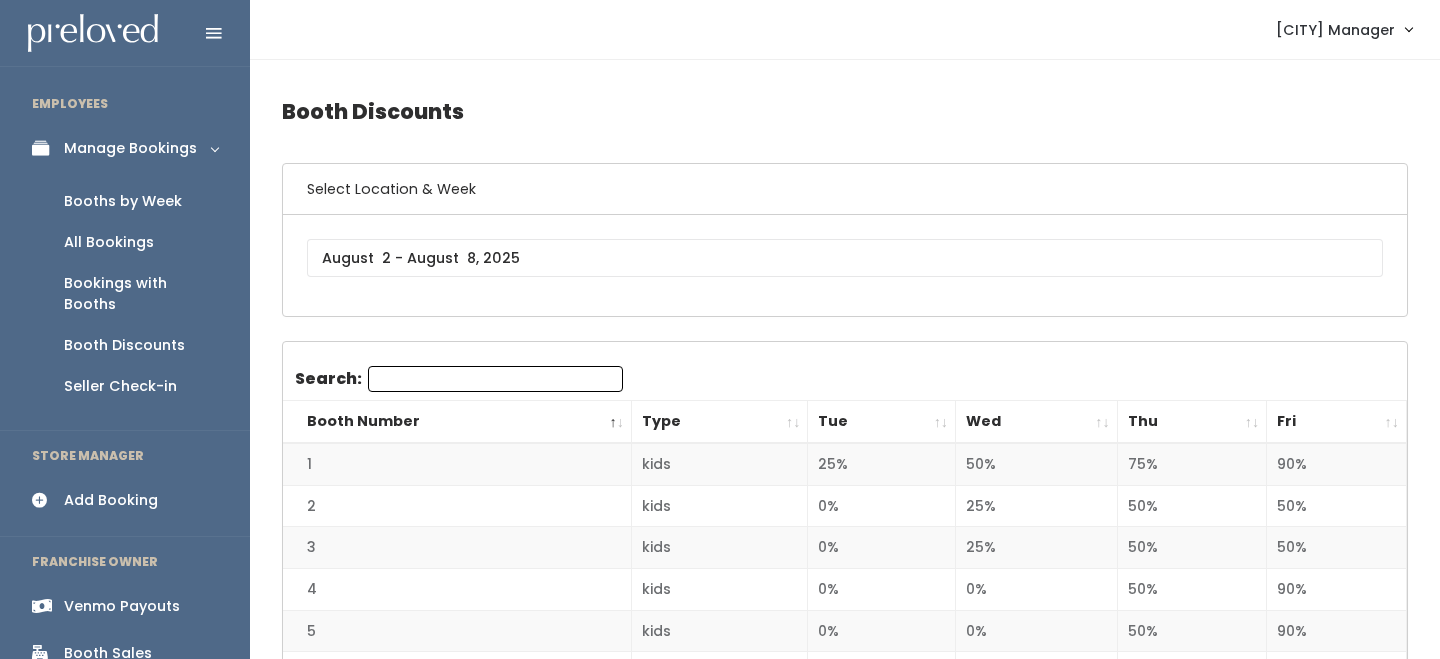 scroll, scrollTop: 0, scrollLeft: 0, axis: both 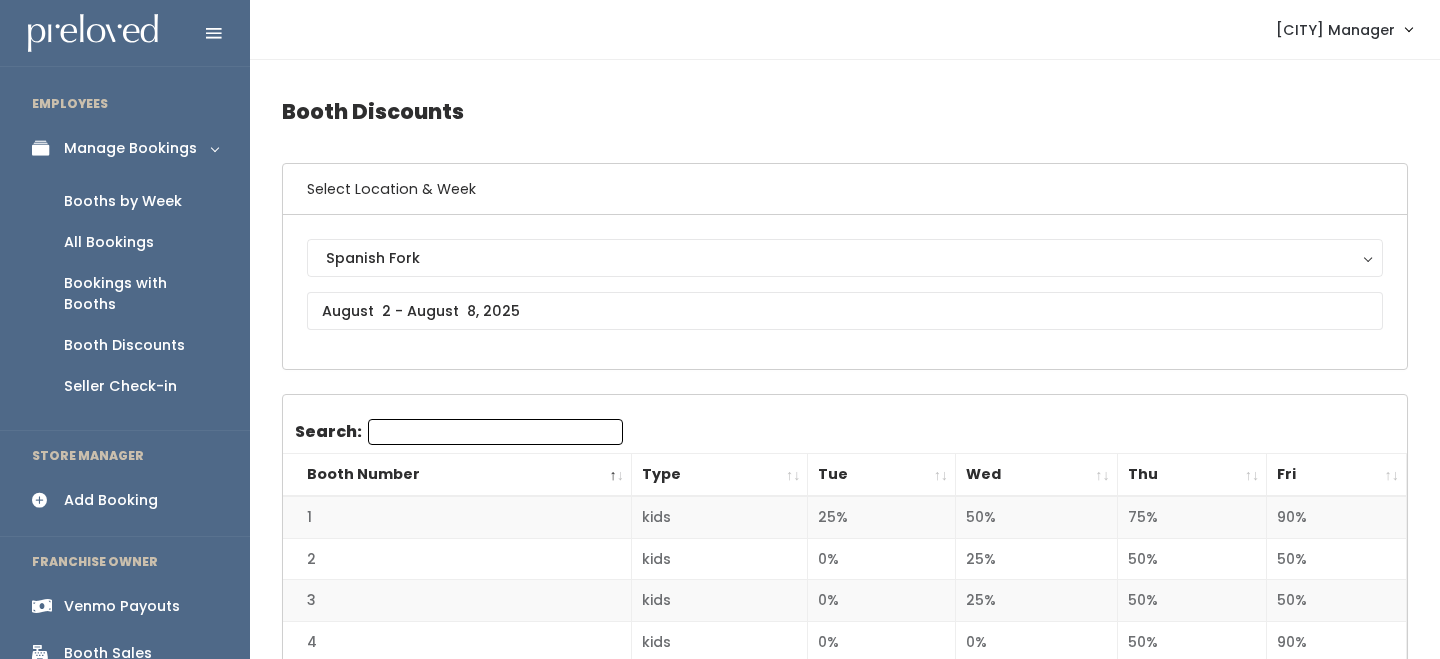 click on "Wed" at bounding box center [1037, 475] 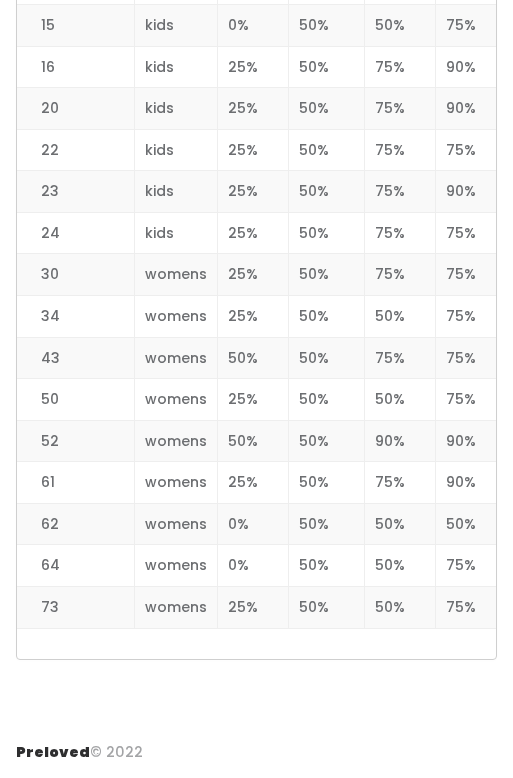 scroll, scrollTop: 3009, scrollLeft: 0, axis: vertical 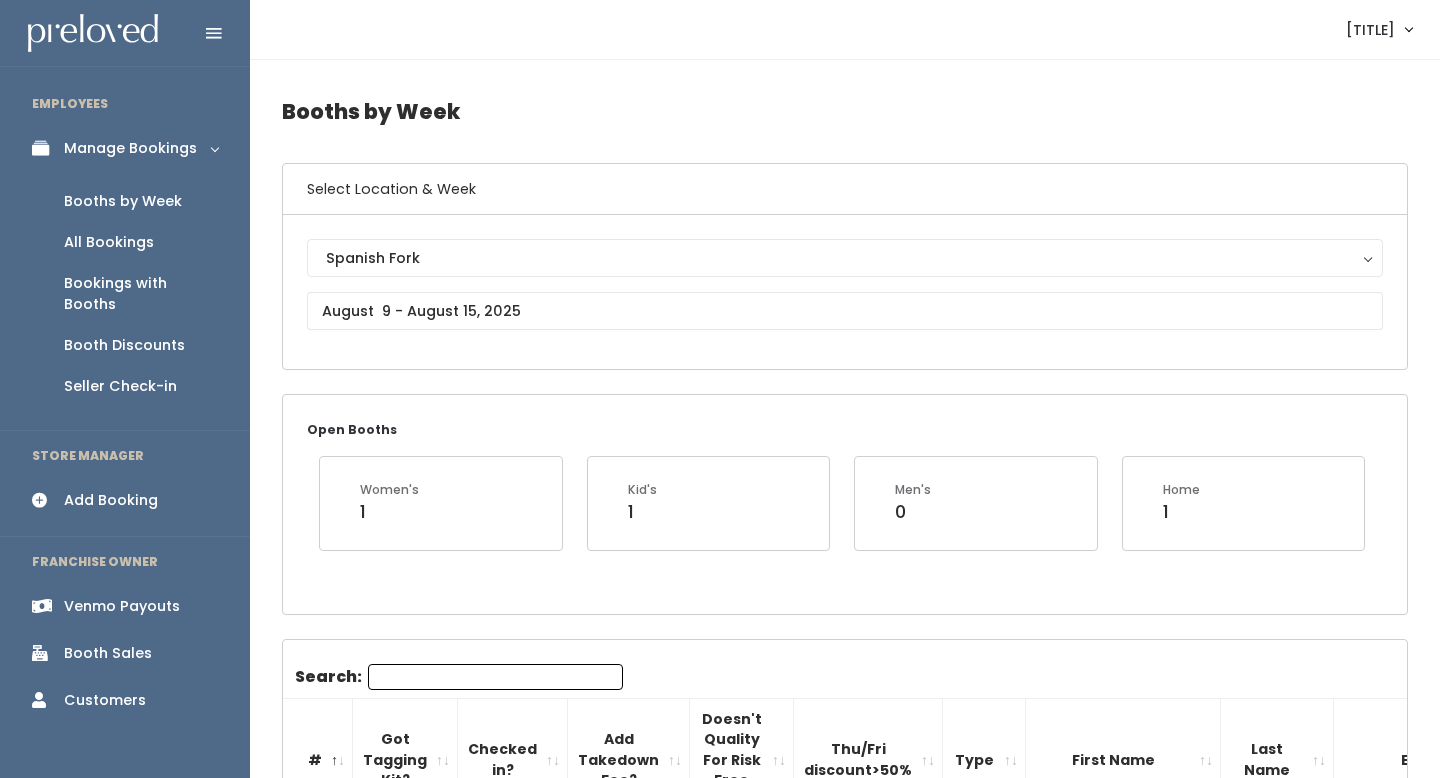 click on "Search:" at bounding box center [495, 677] 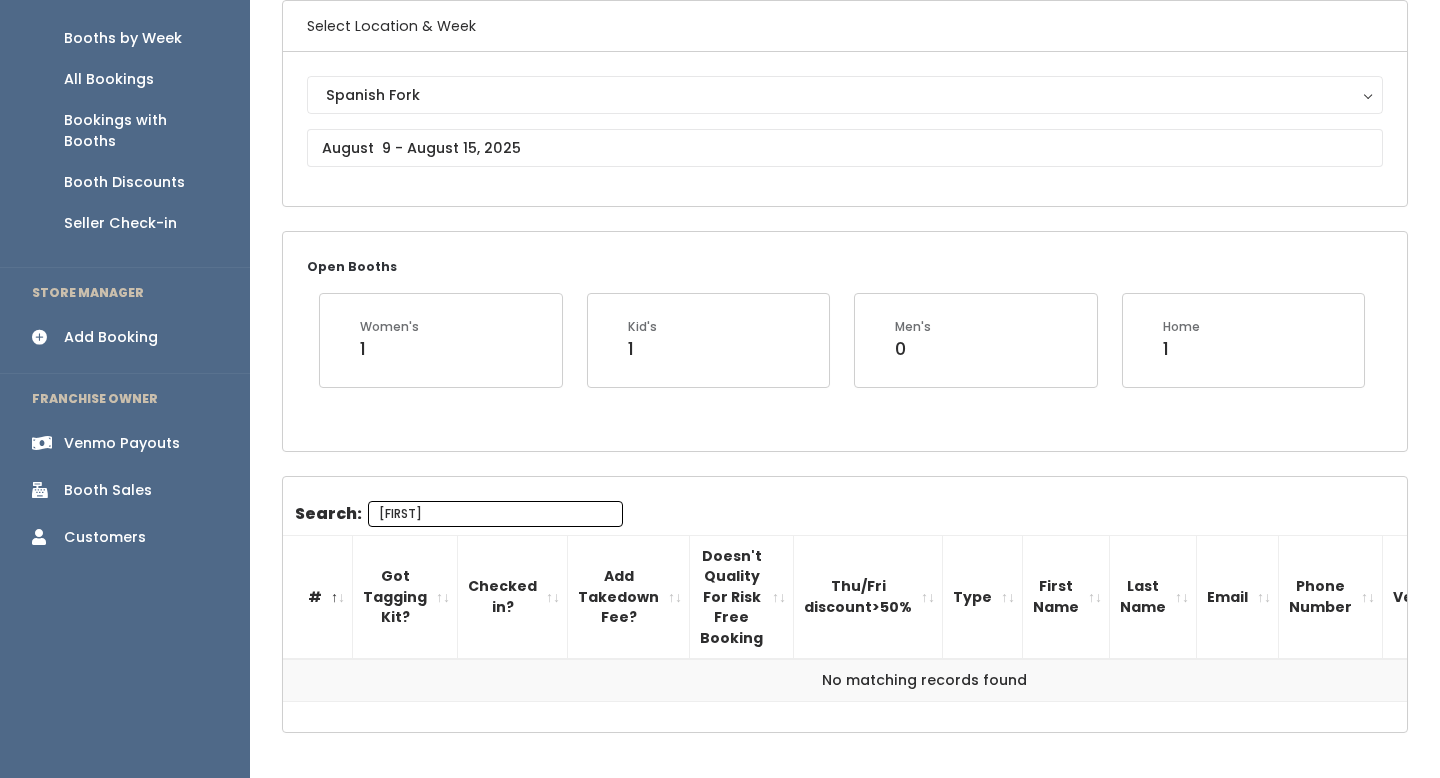 scroll, scrollTop: 238, scrollLeft: 0, axis: vertical 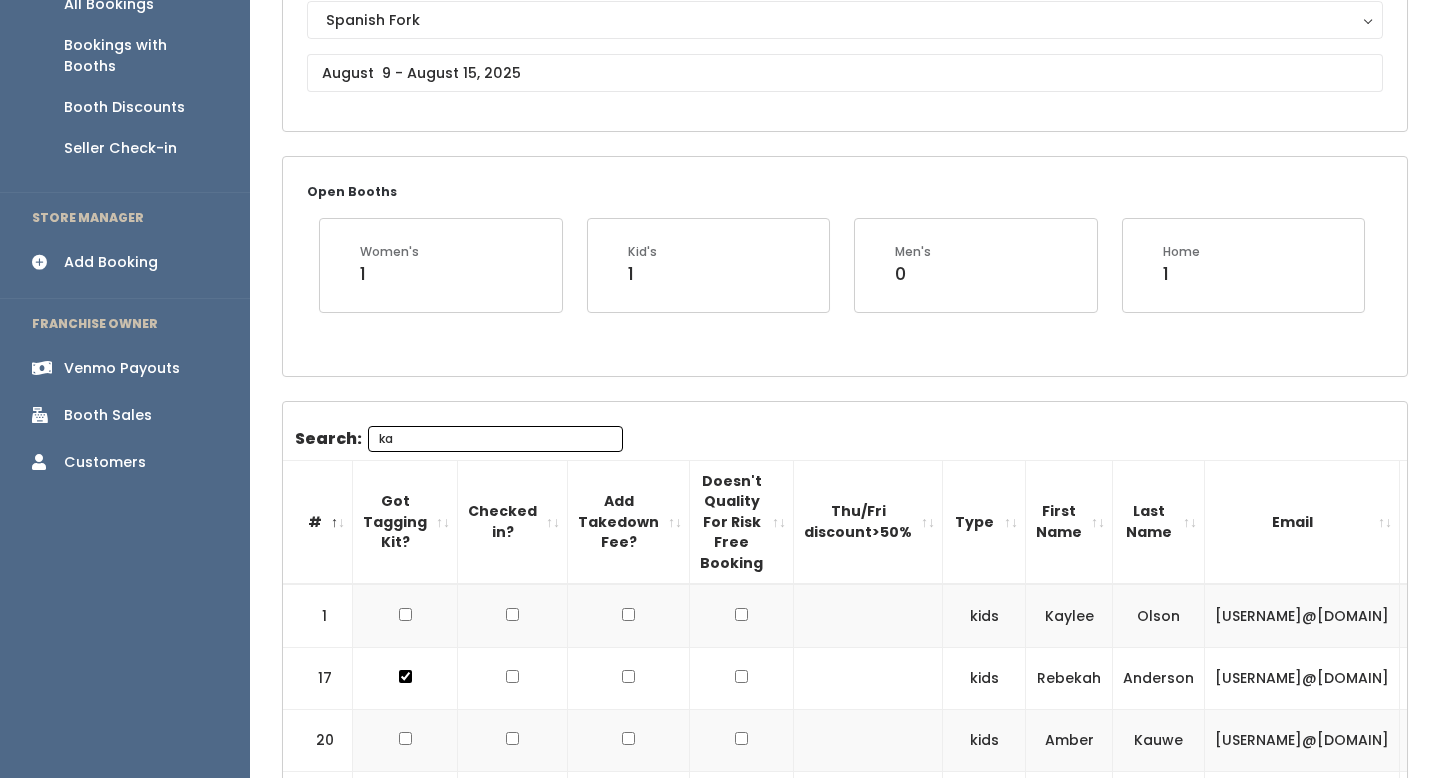 type on "k" 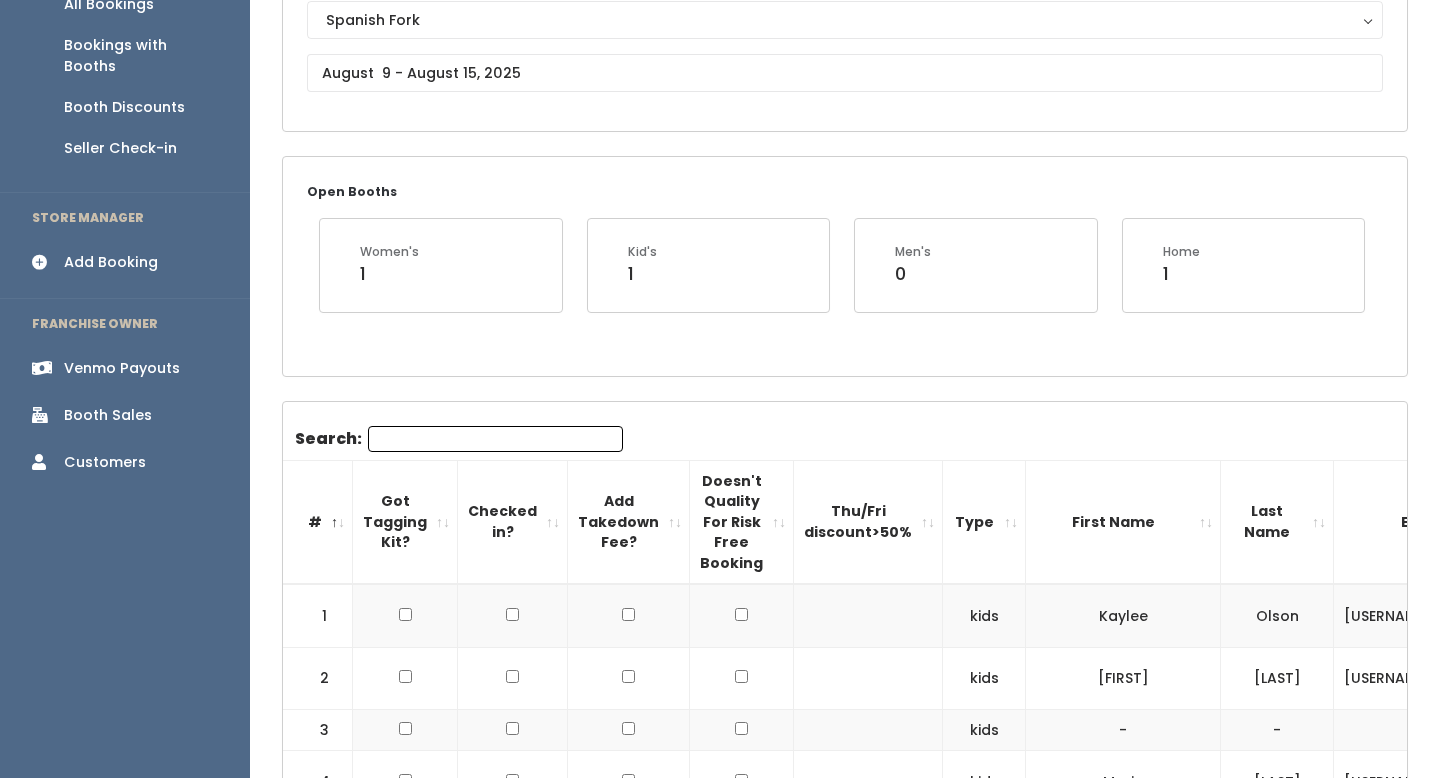 scroll, scrollTop: 284, scrollLeft: 0, axis: vertical 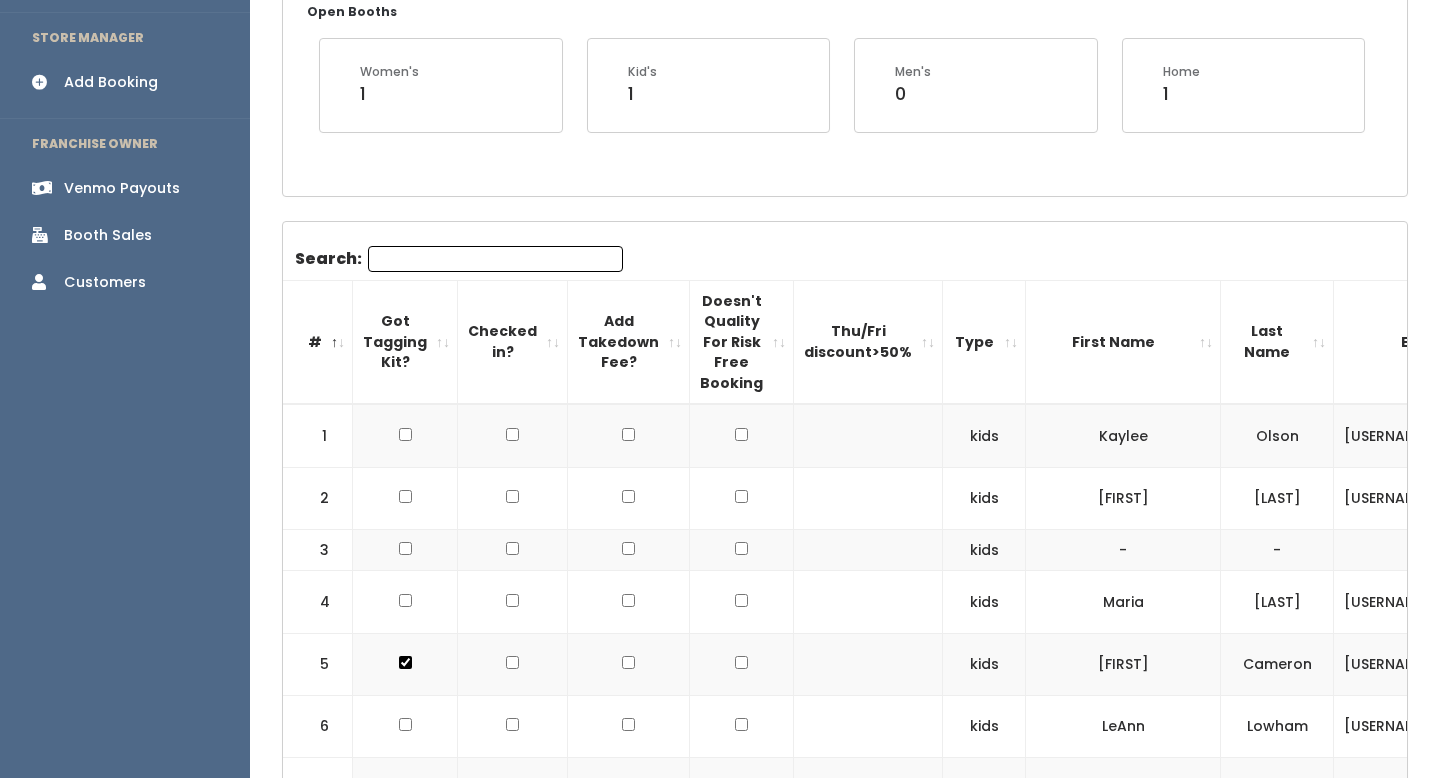click on "Search:" at bounding box center (495, 259) 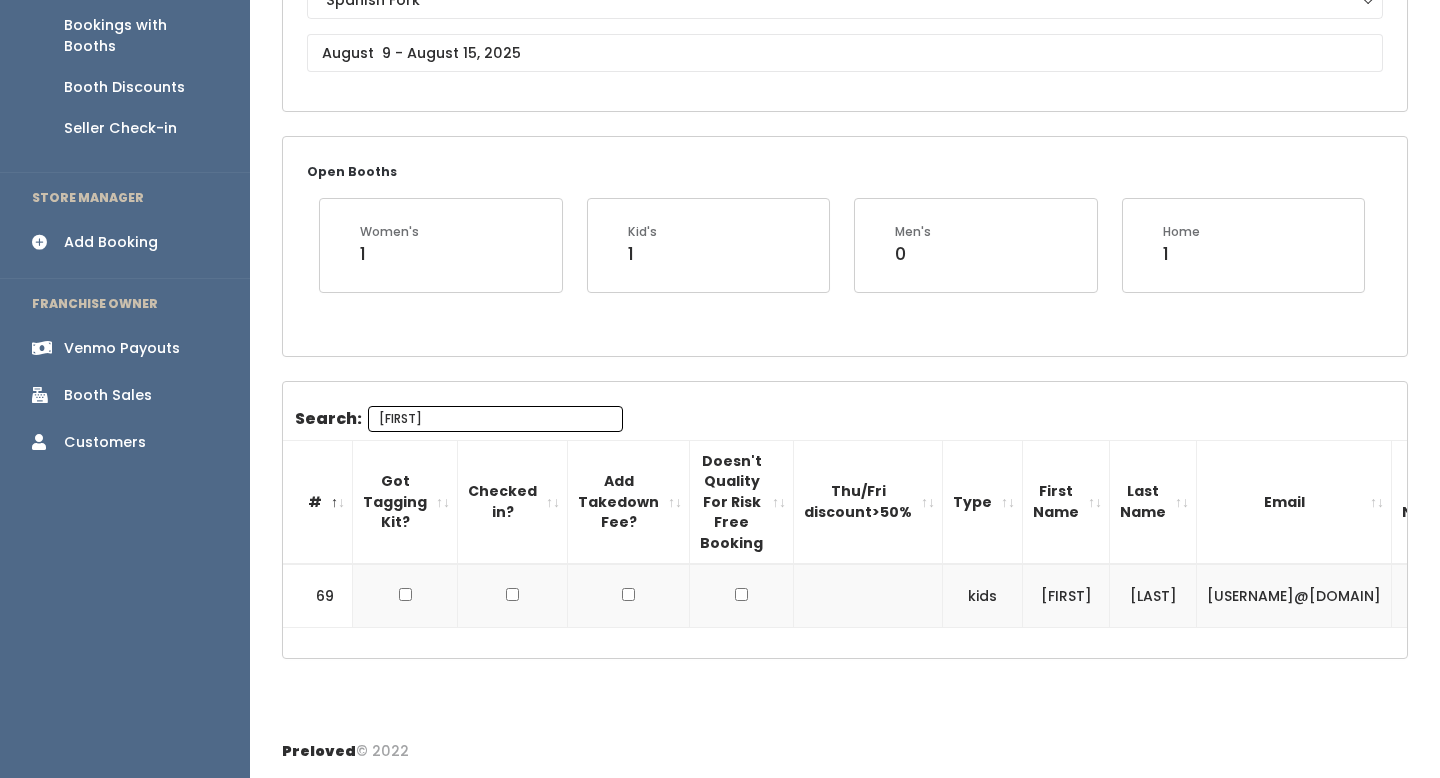 scroll, scrollTop: 258, scrollLeft: 0, axis: vertical 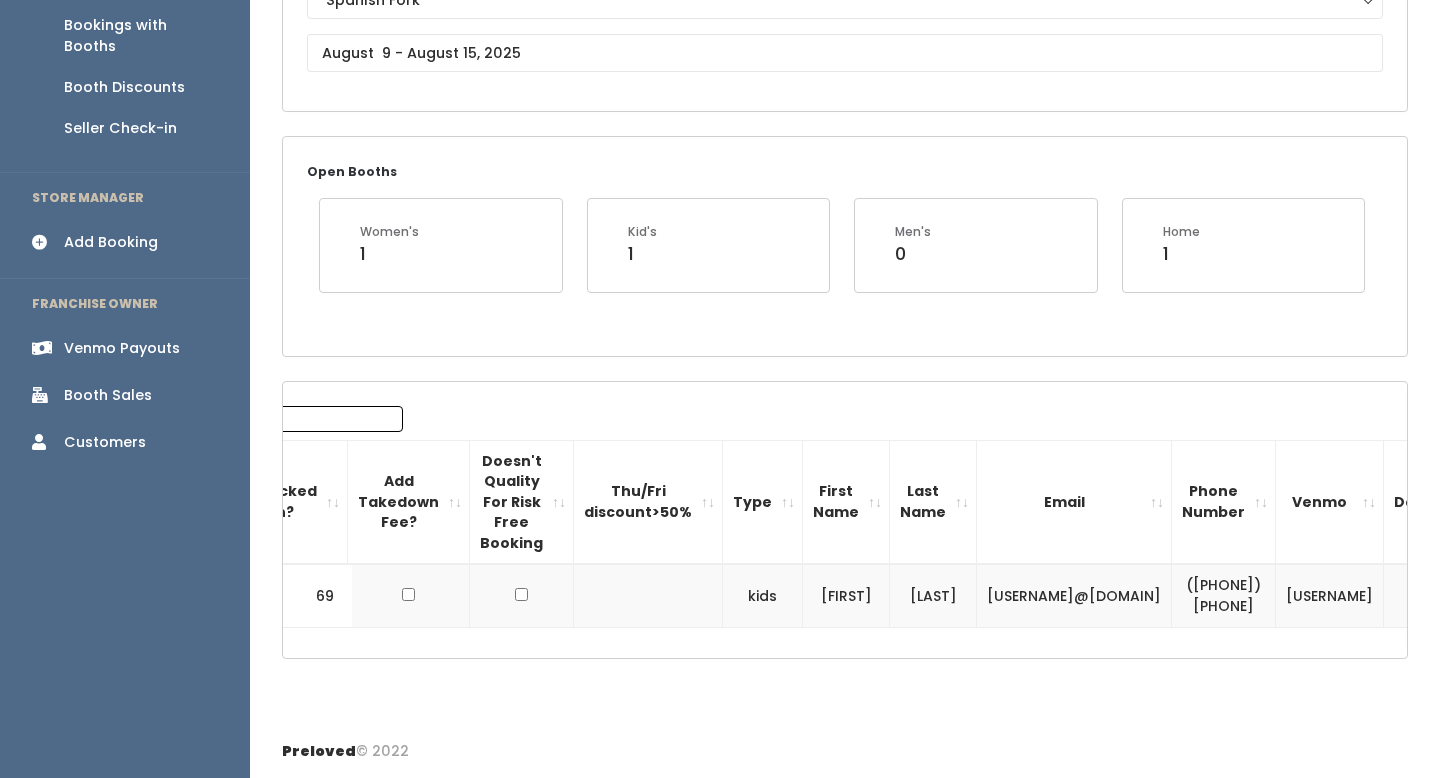 type on "[FIRST]" 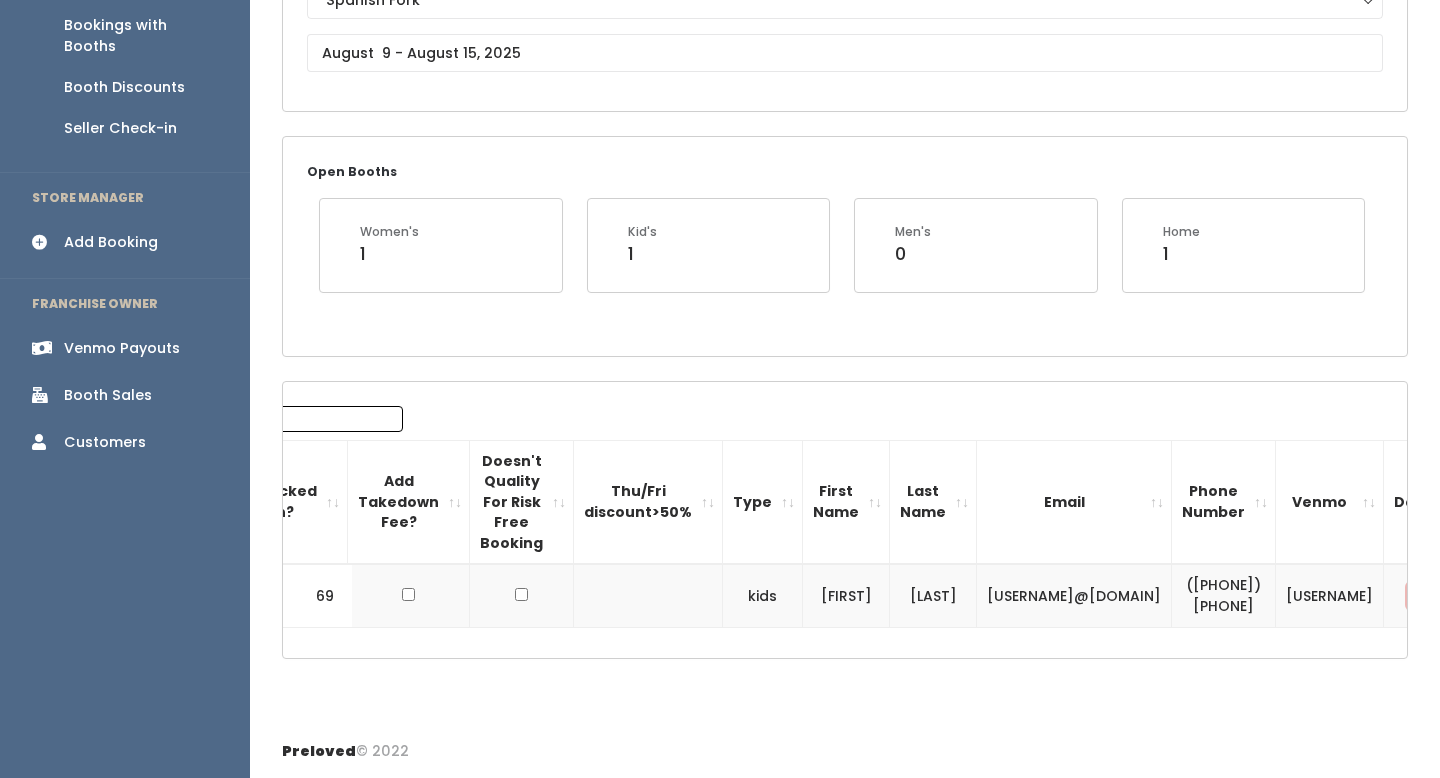 click at bounding box center [1420, 596] 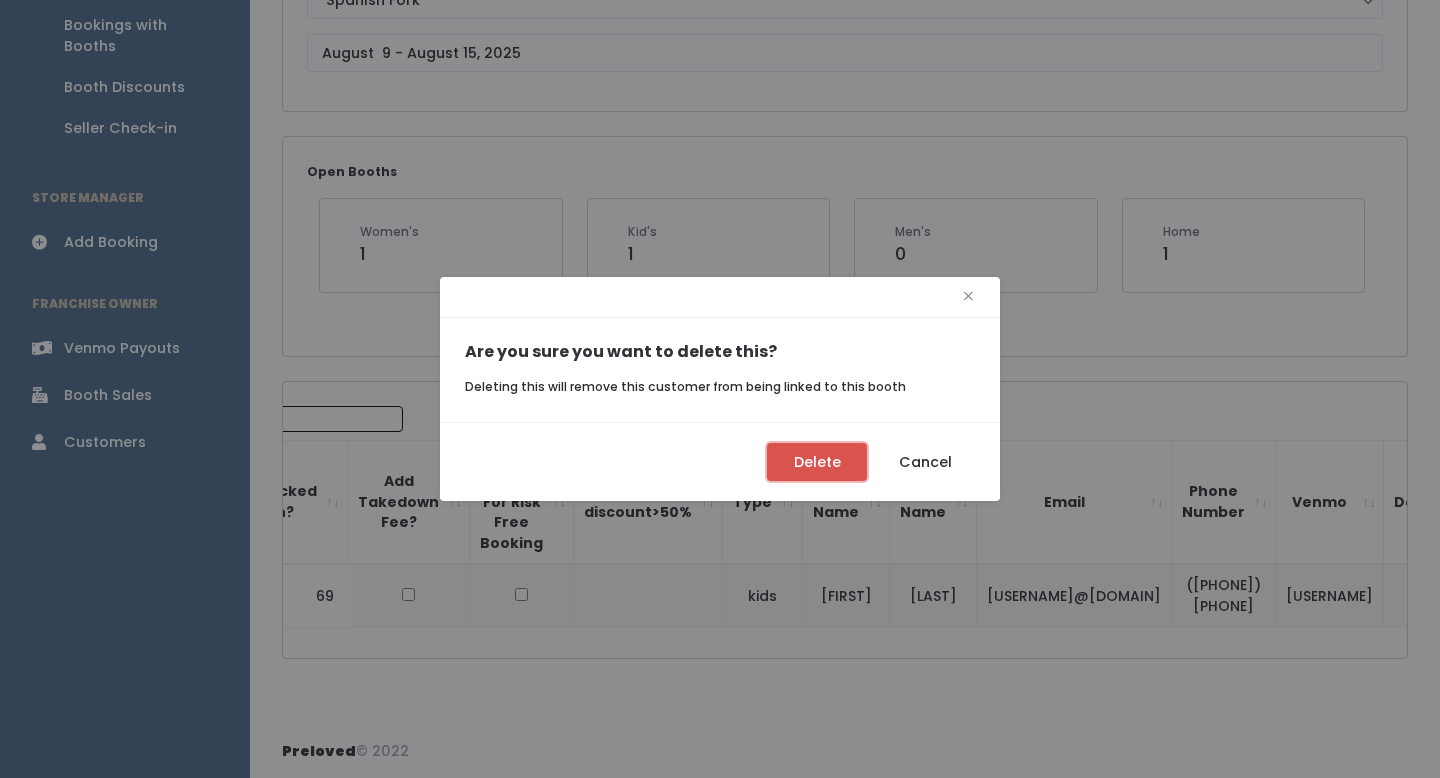 click on "Delete" at bounding box center (817, 462) 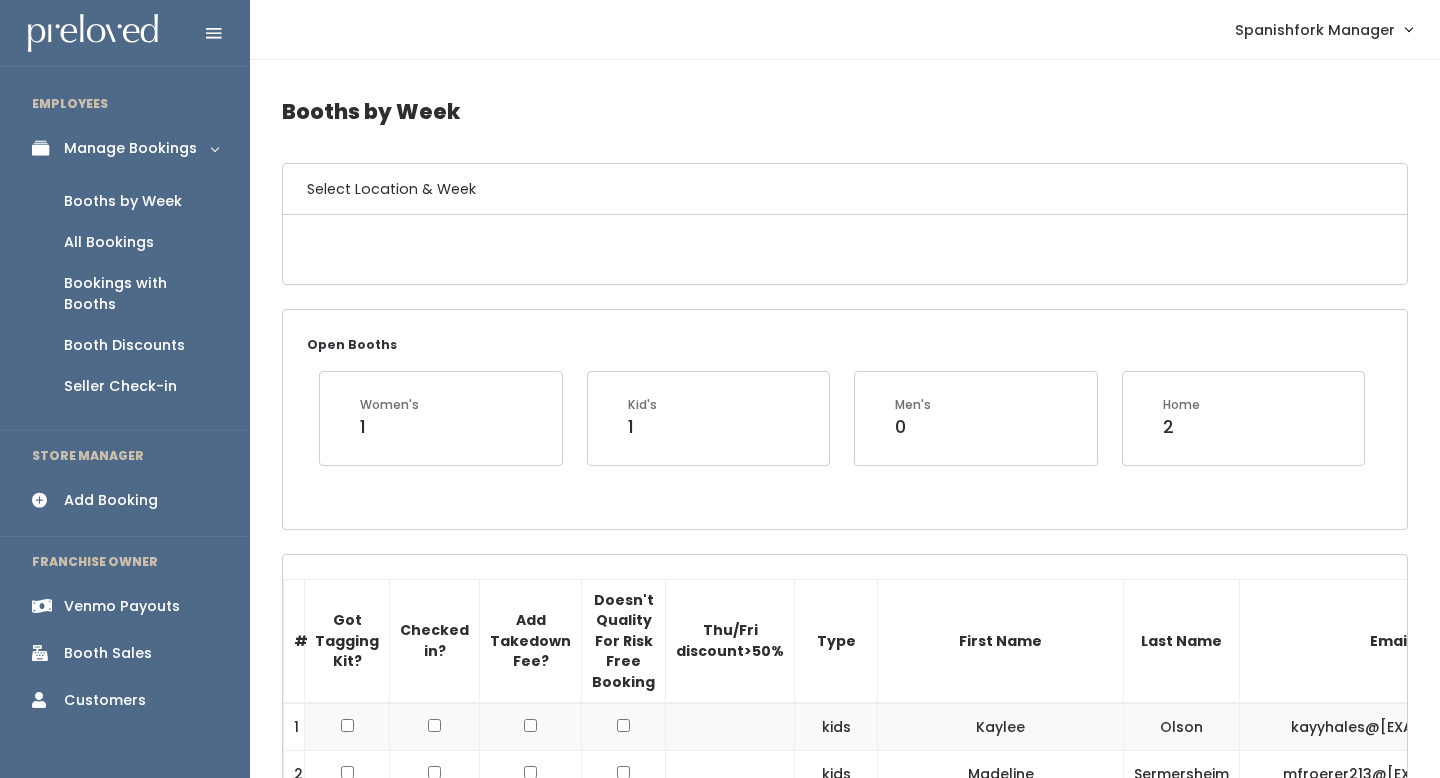 scroll, scrollTop: 0, scrollLeft: 0, axis: both 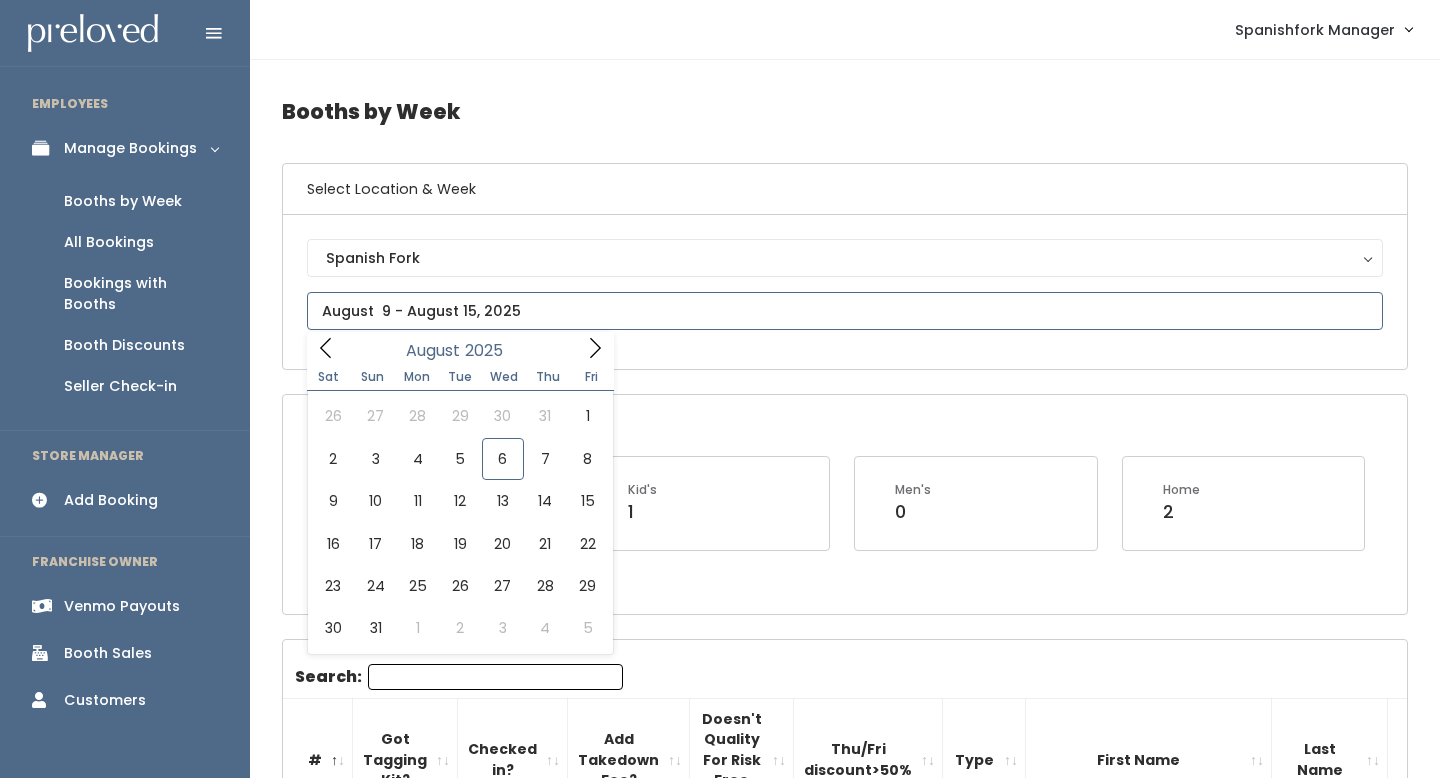click at bounding box center [845, 311] 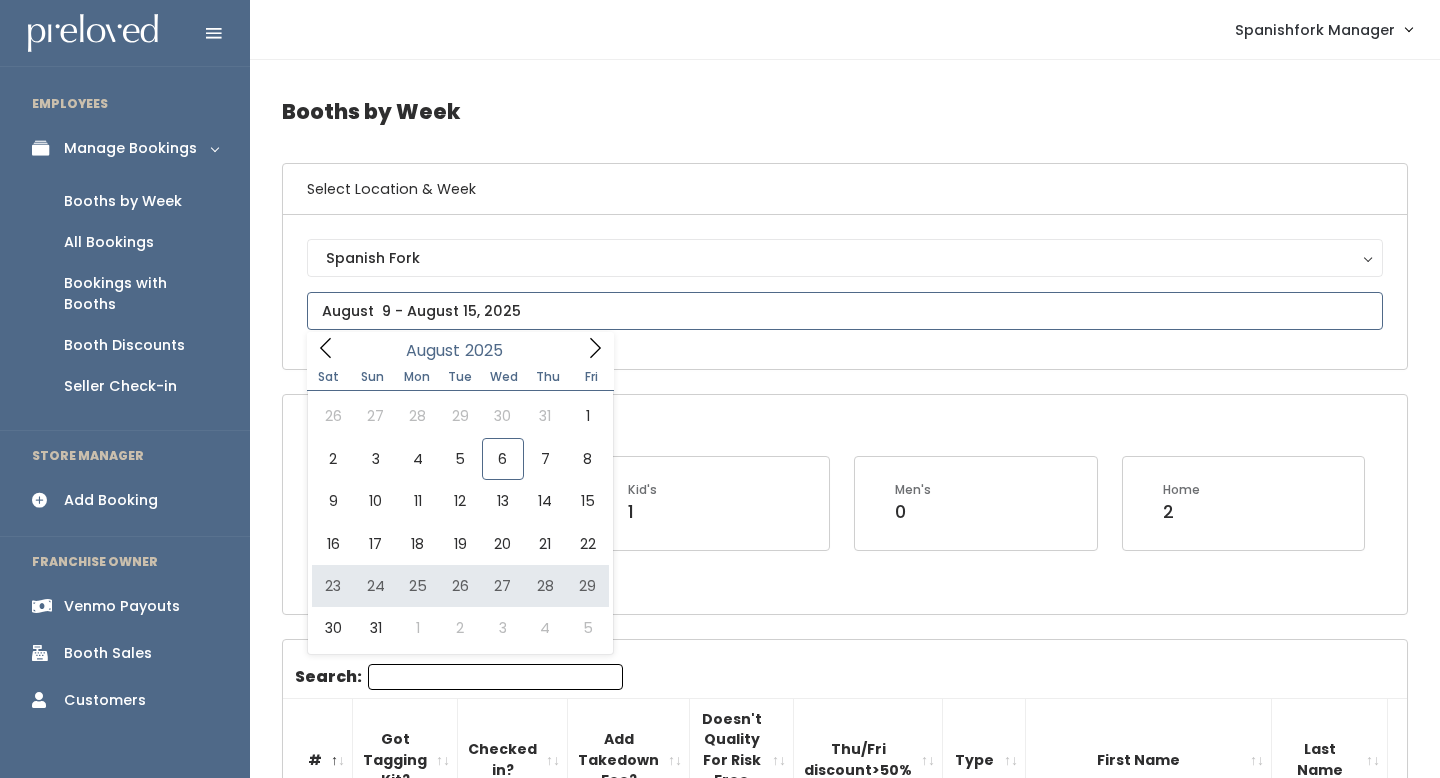 type on "August 23 to August 29" 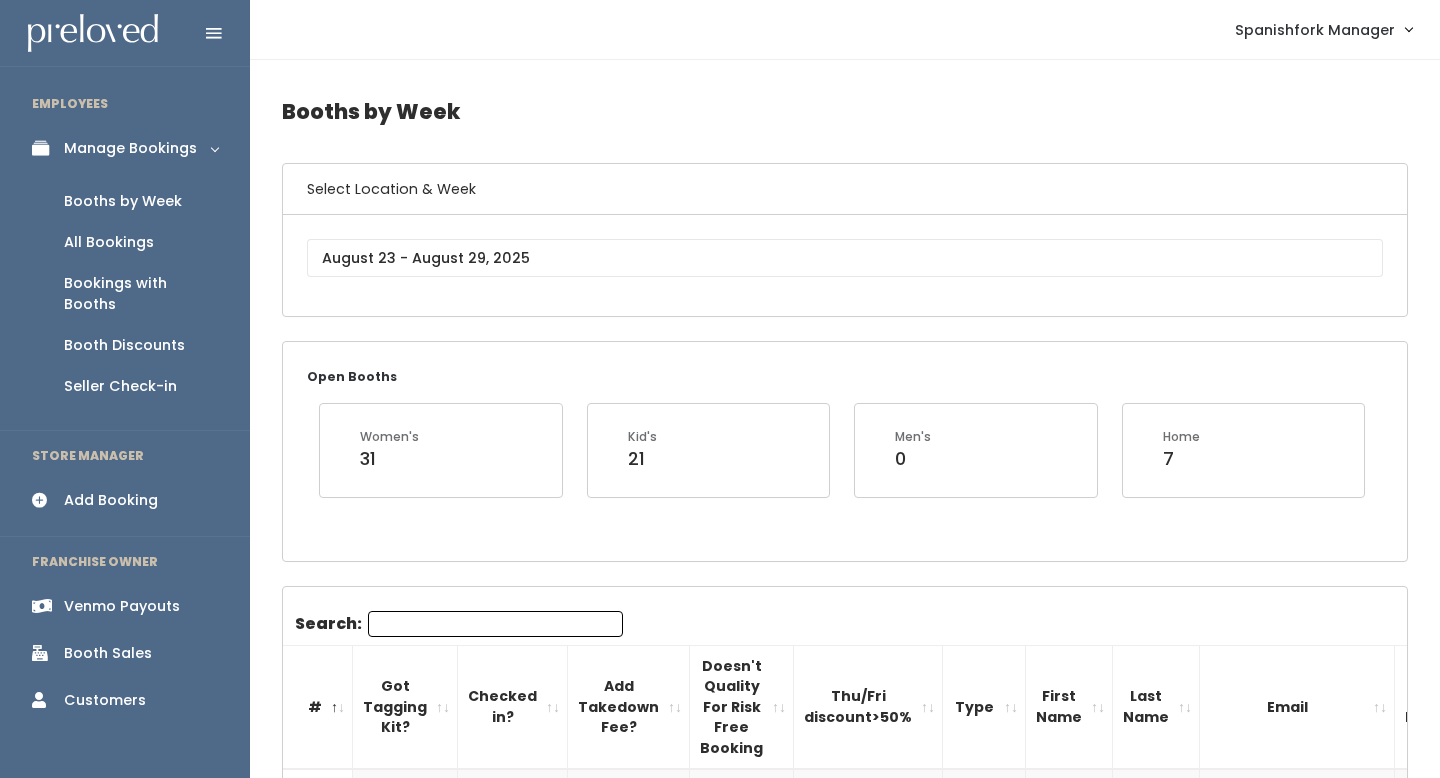 scroll, scrollTop: 0, scrollLeft: 0, axis: both 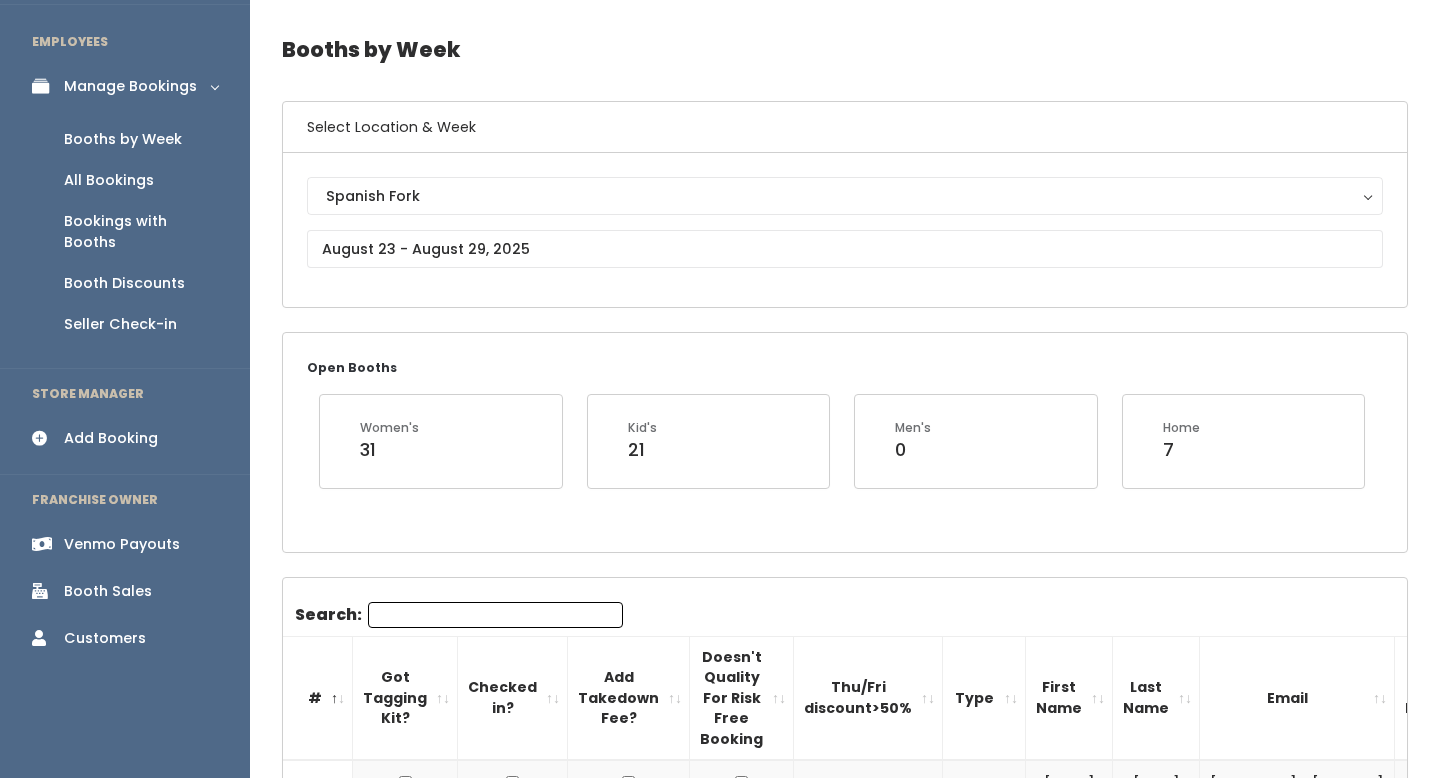 click on "Add Booking" at bounding box center (111, 438) 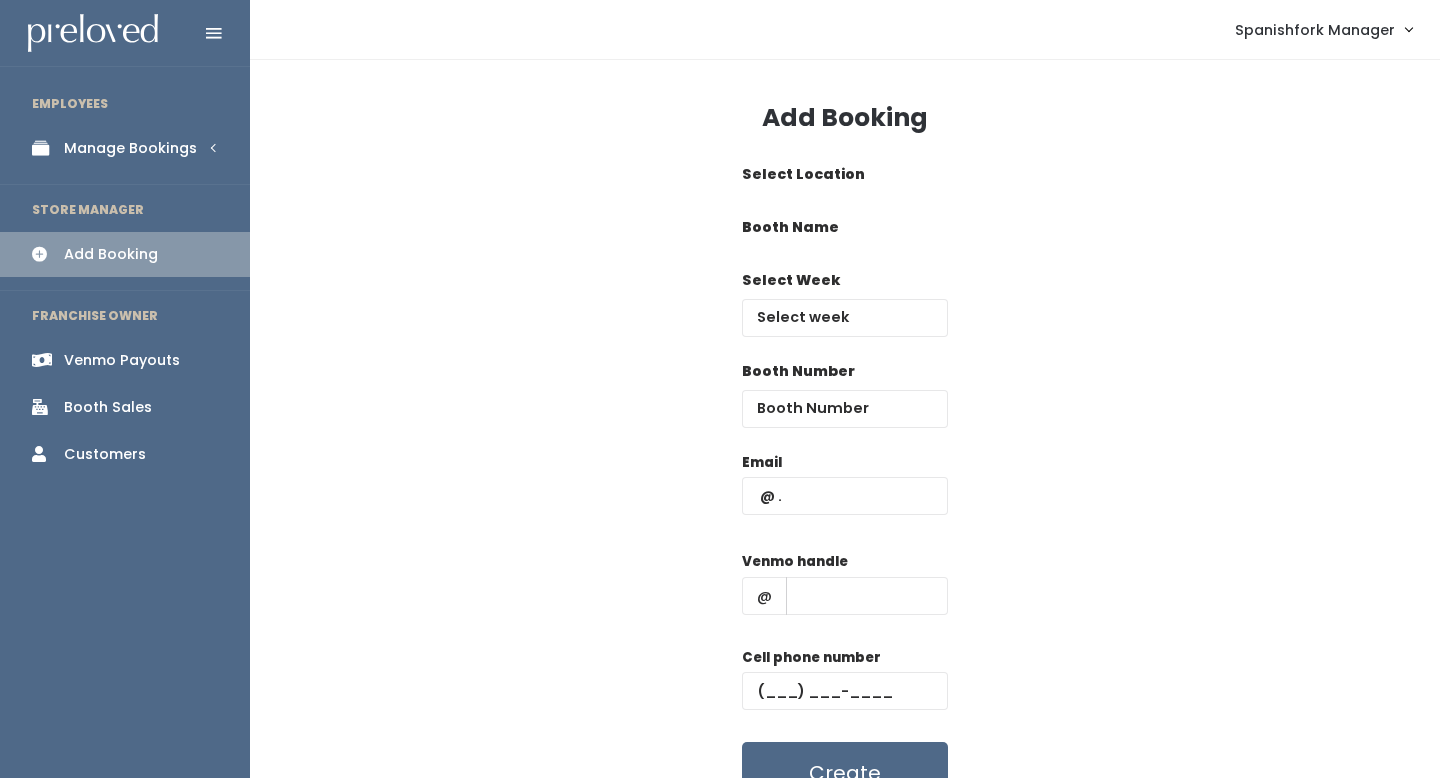 scroll, scrollTop: 0, scrollLeft: 0, axis: both 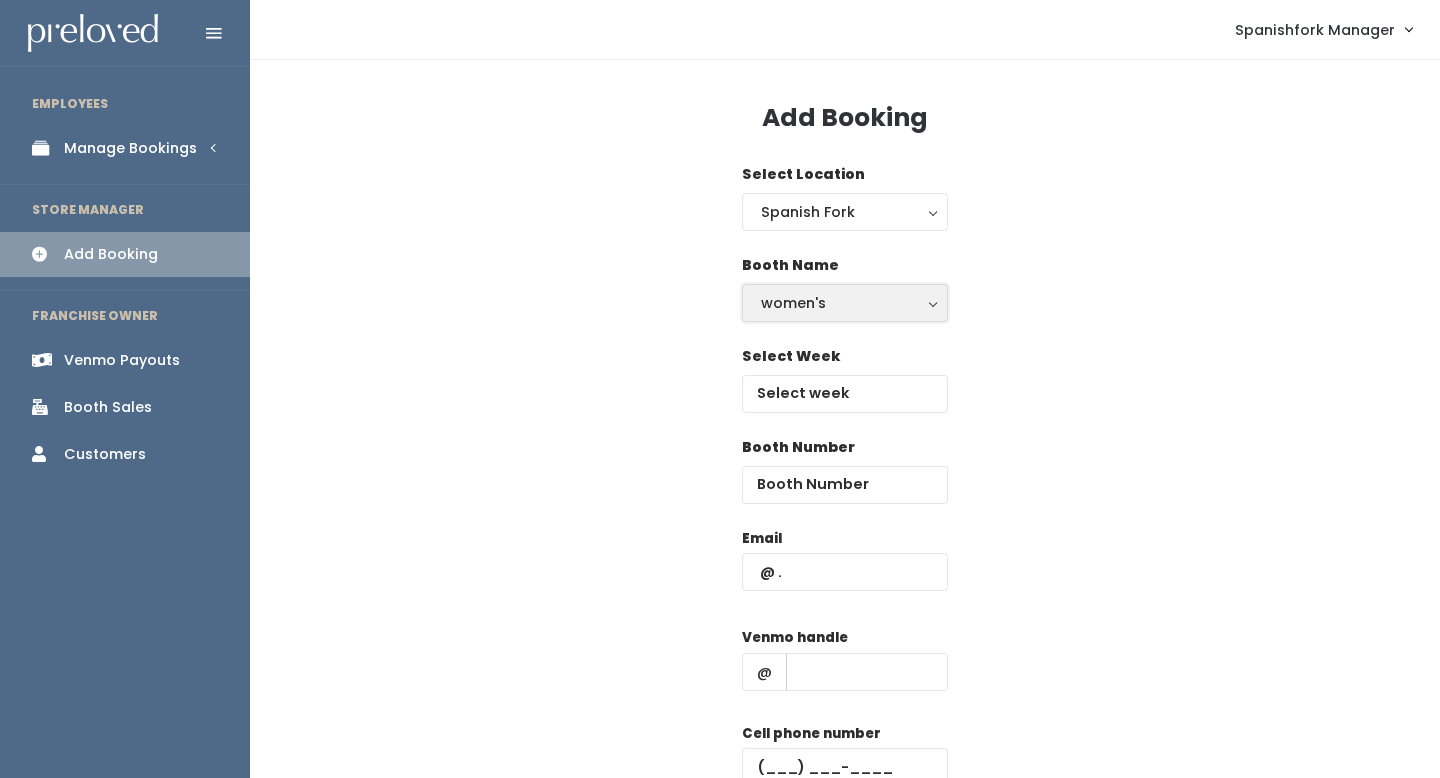 click on "women's" at bounding box center [845, 303] 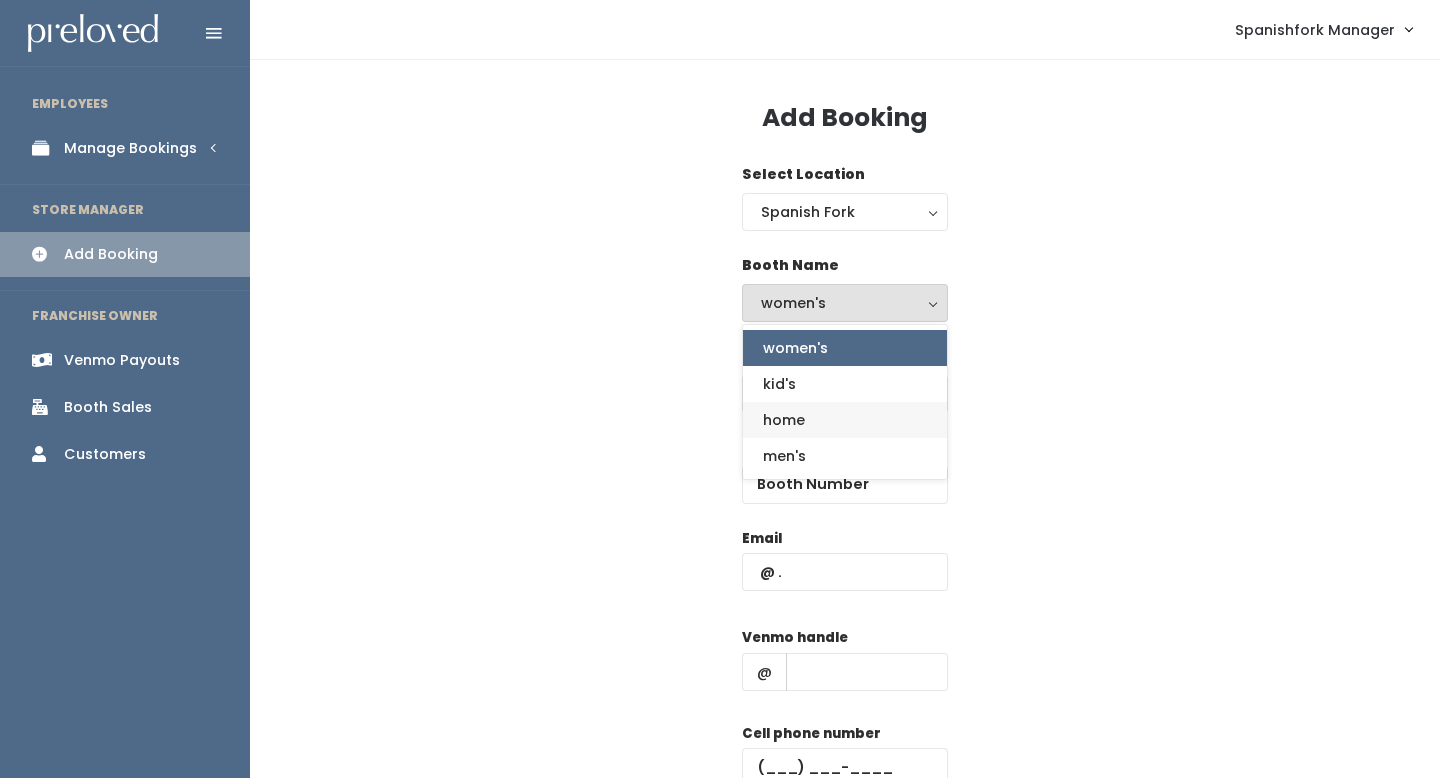 click on "home" at bounding box center (784, 420) 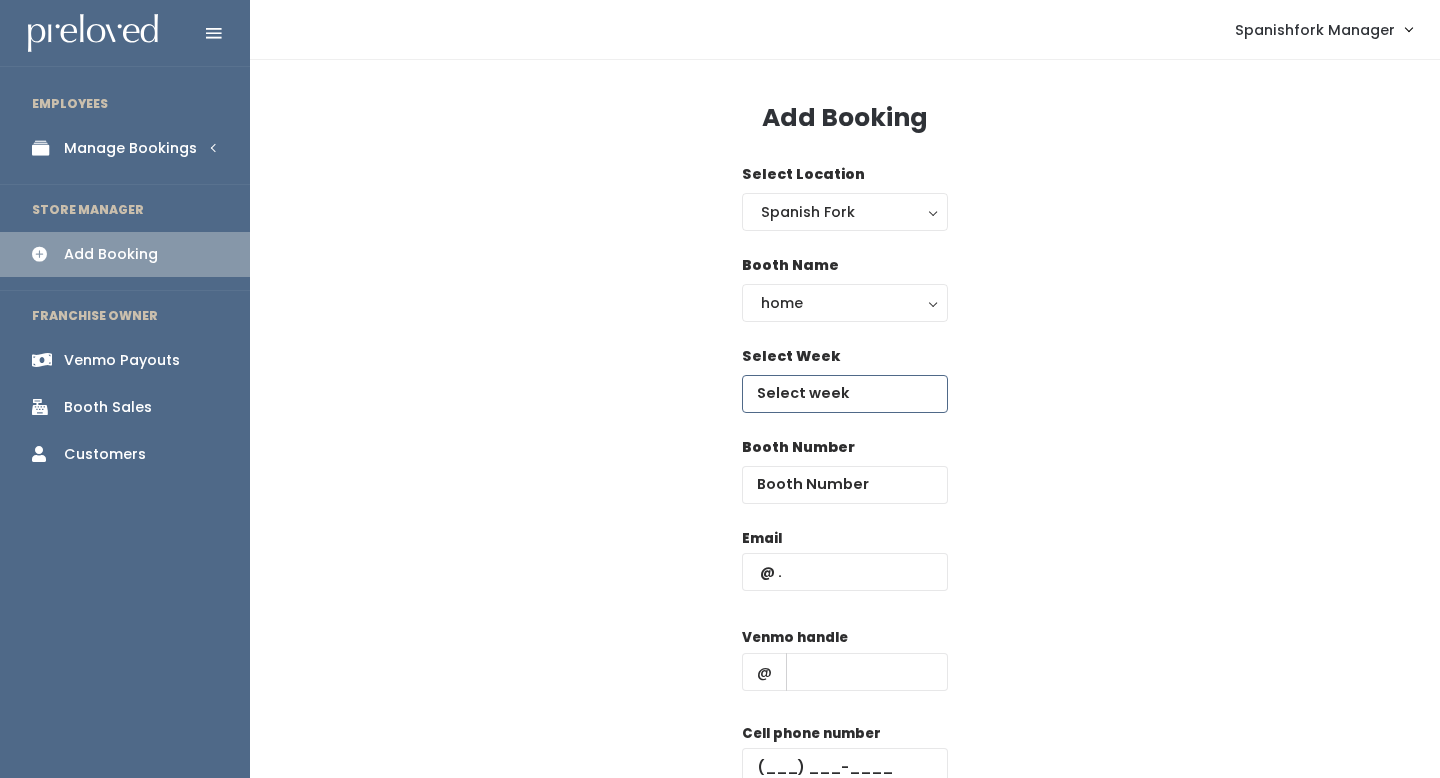 click at bounding box center [845, 394] 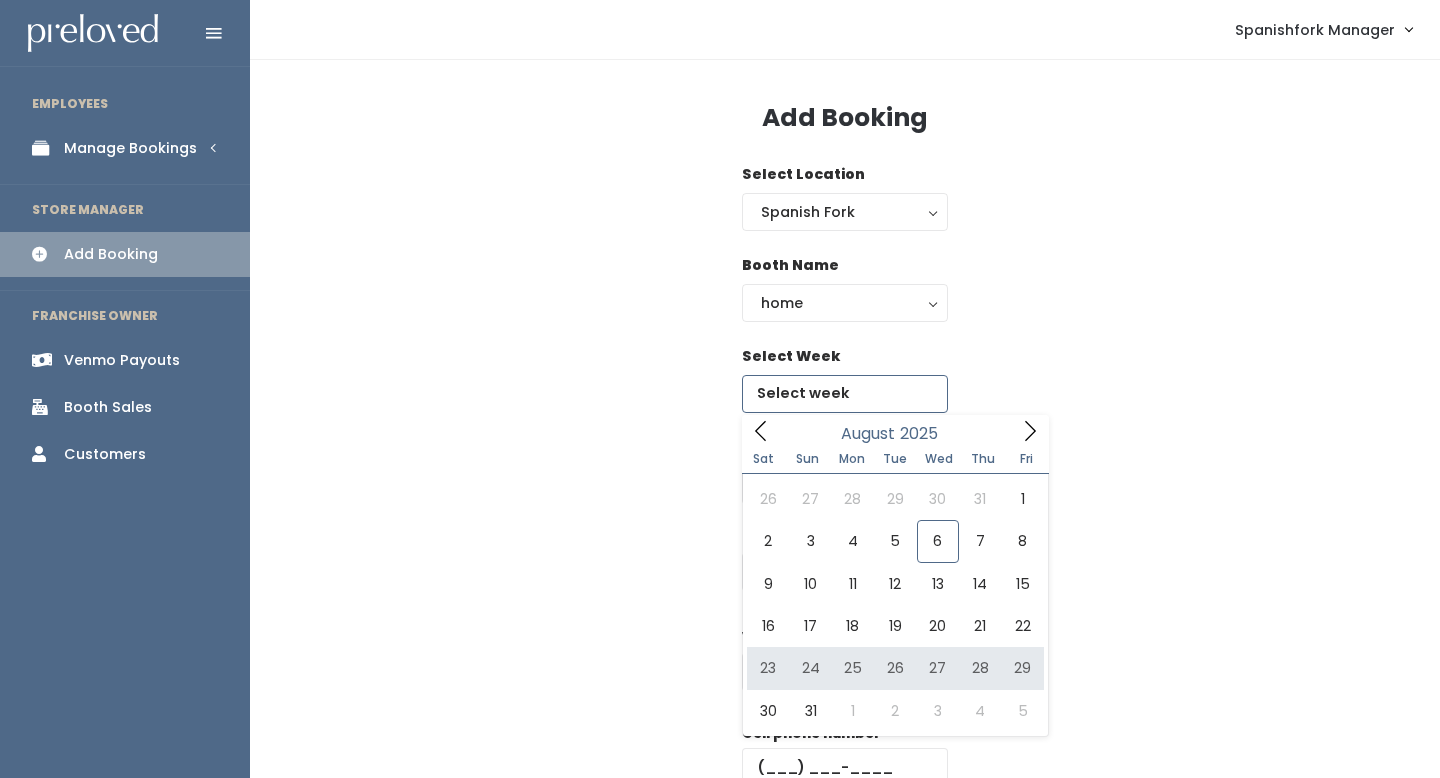 type on "[MONTH] [DAY] to [MONTH] [DAY]" 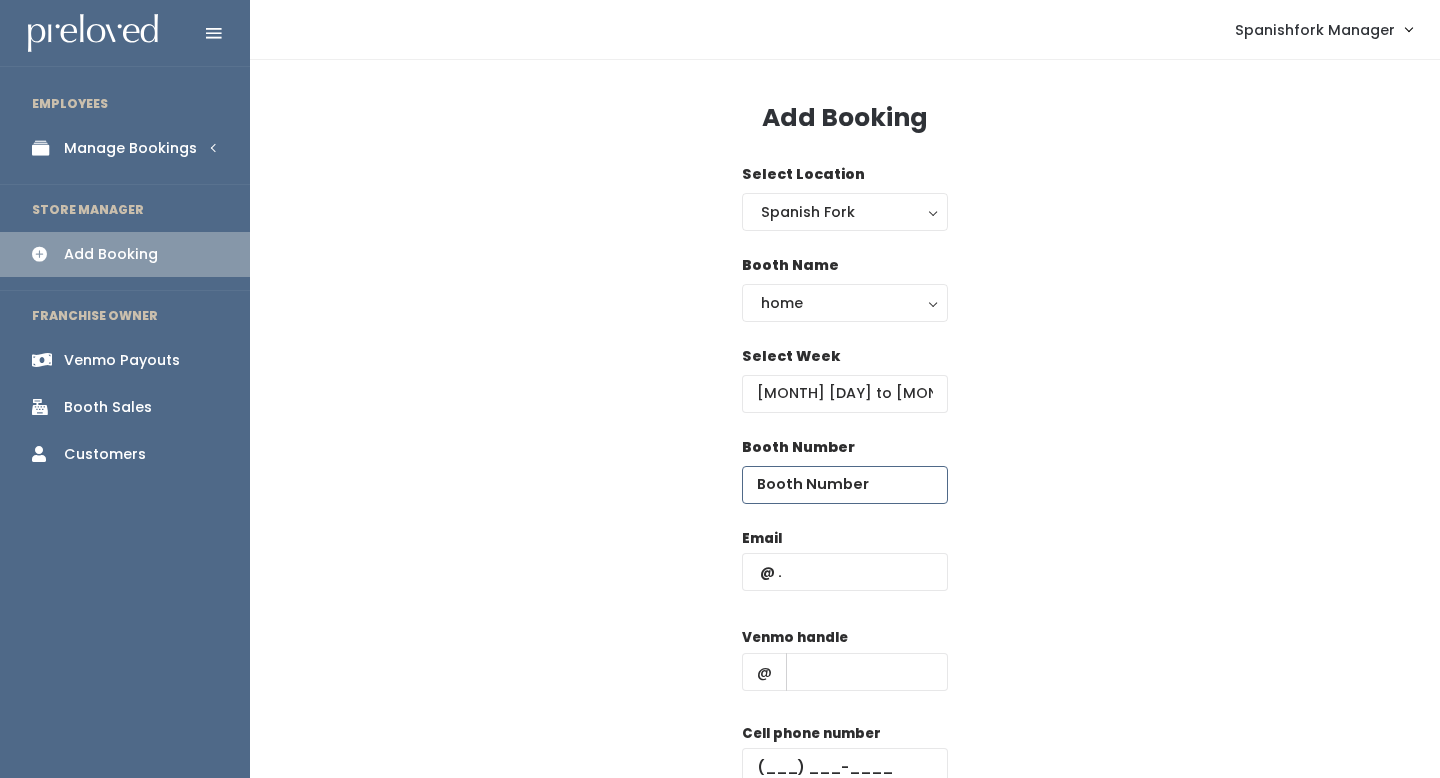 click at bounding box center (845, 485) 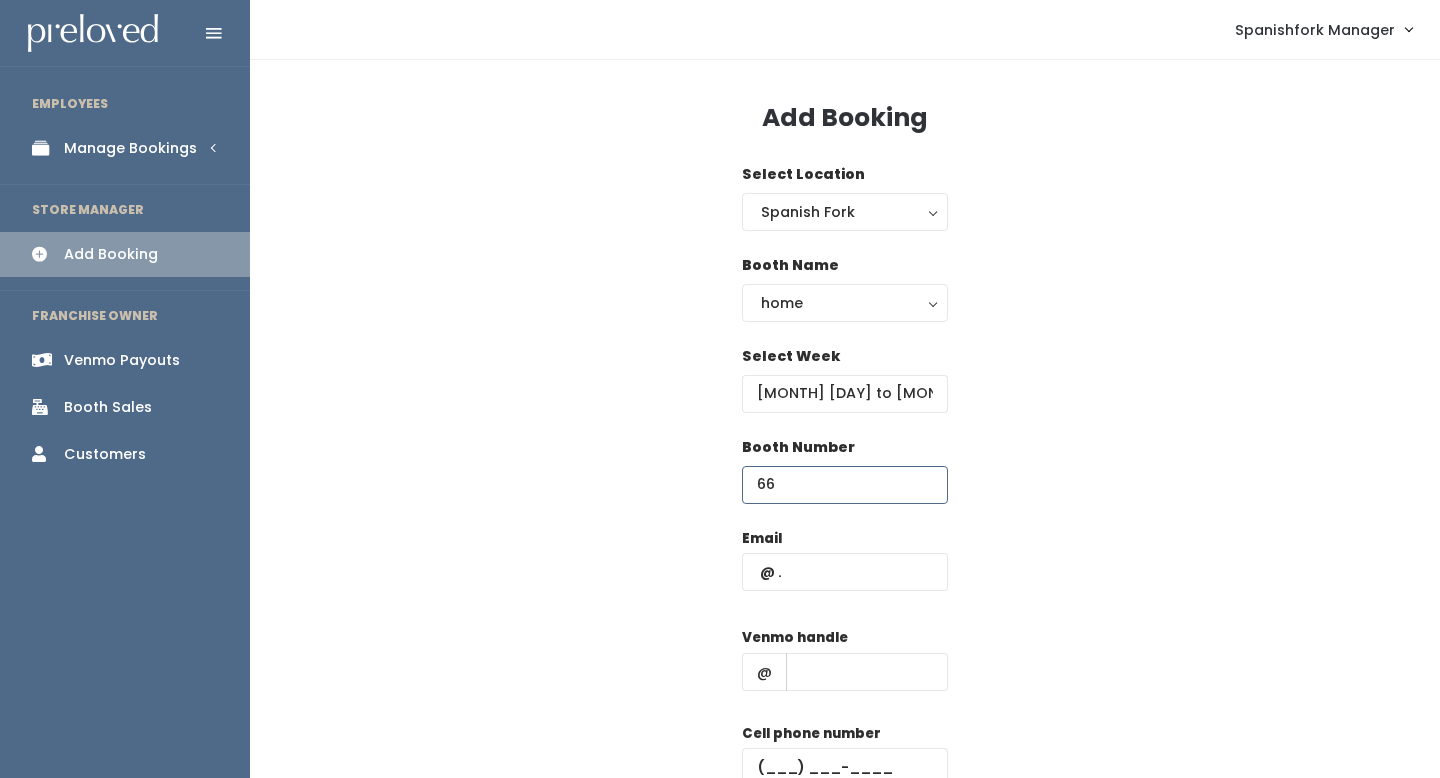 type on "66" 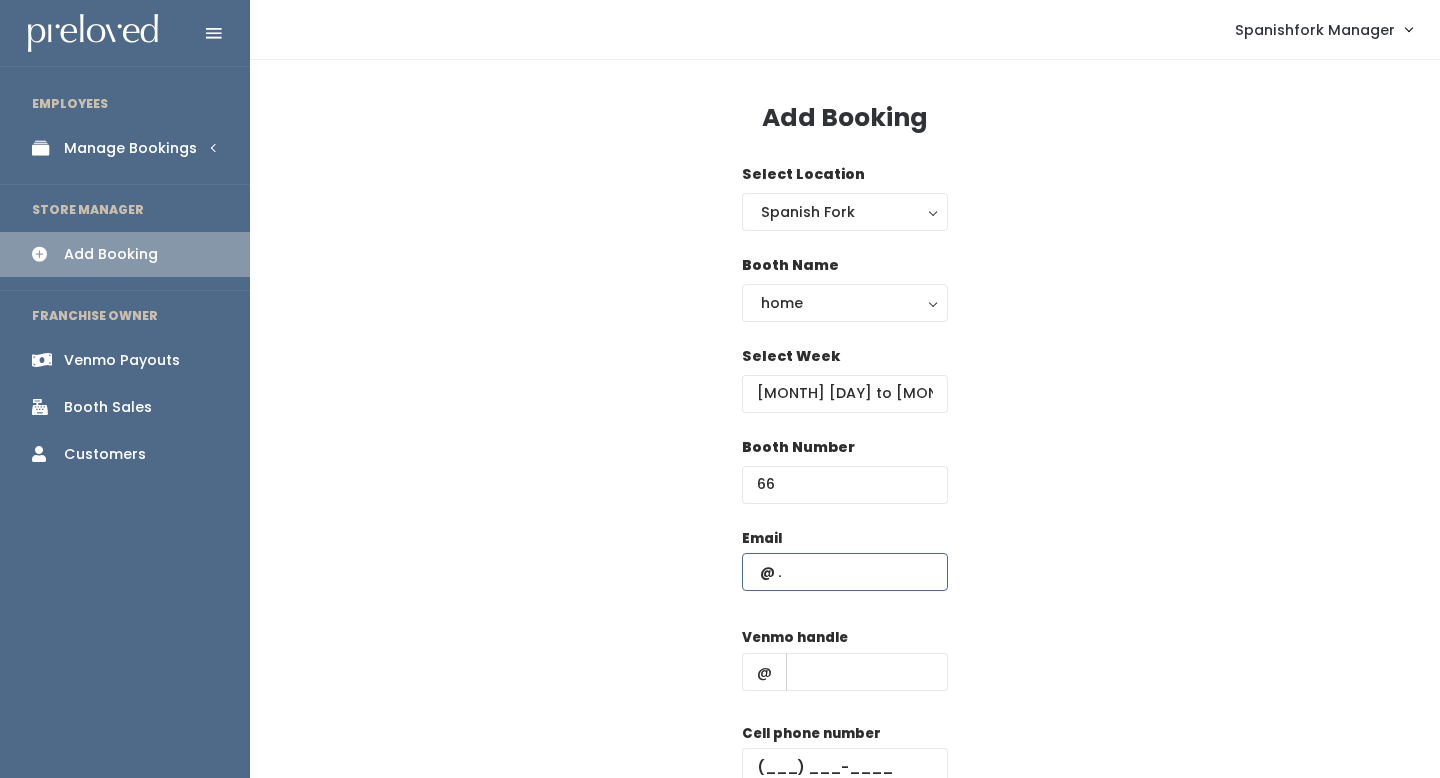 click at bounding box center (845, 572) 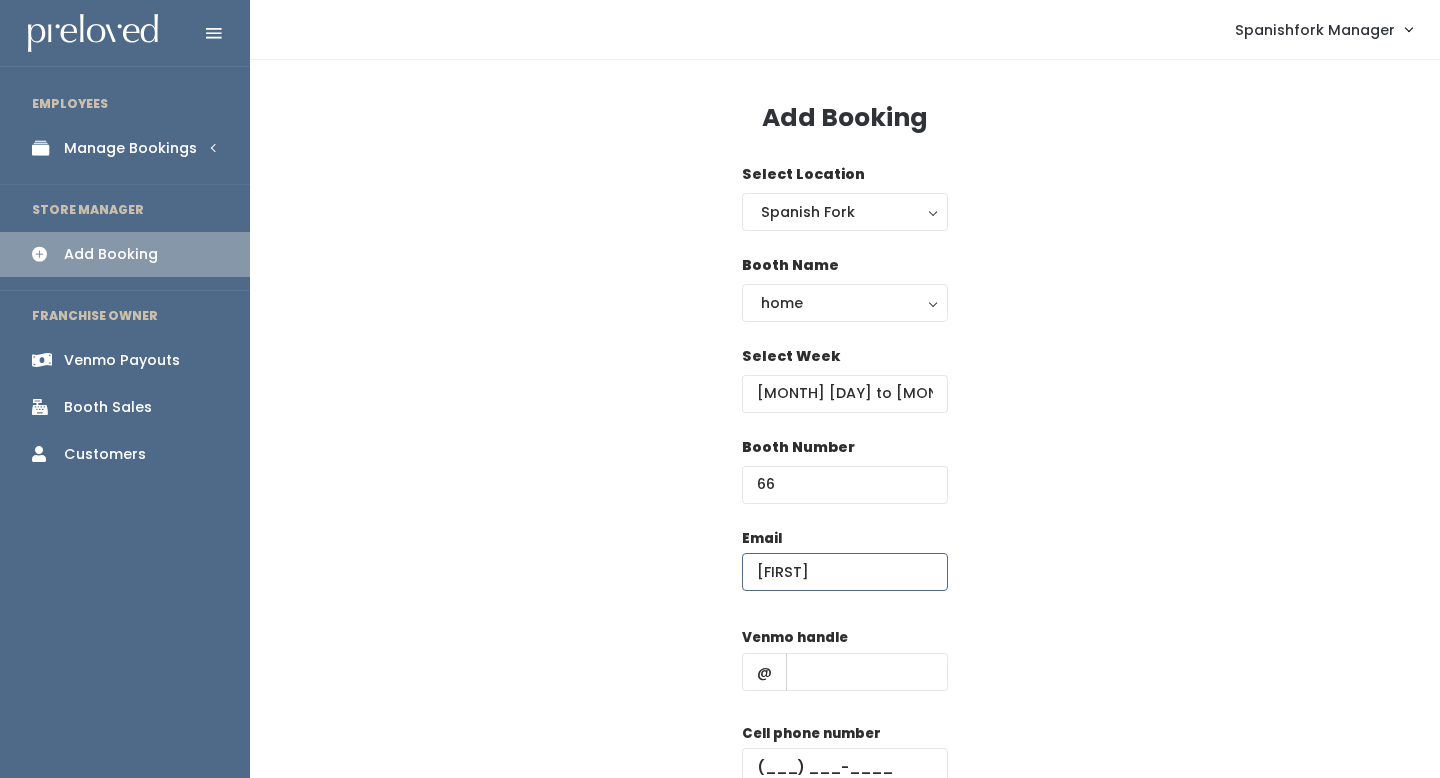 paste on "[USERNAME]@[DOMAIN]" 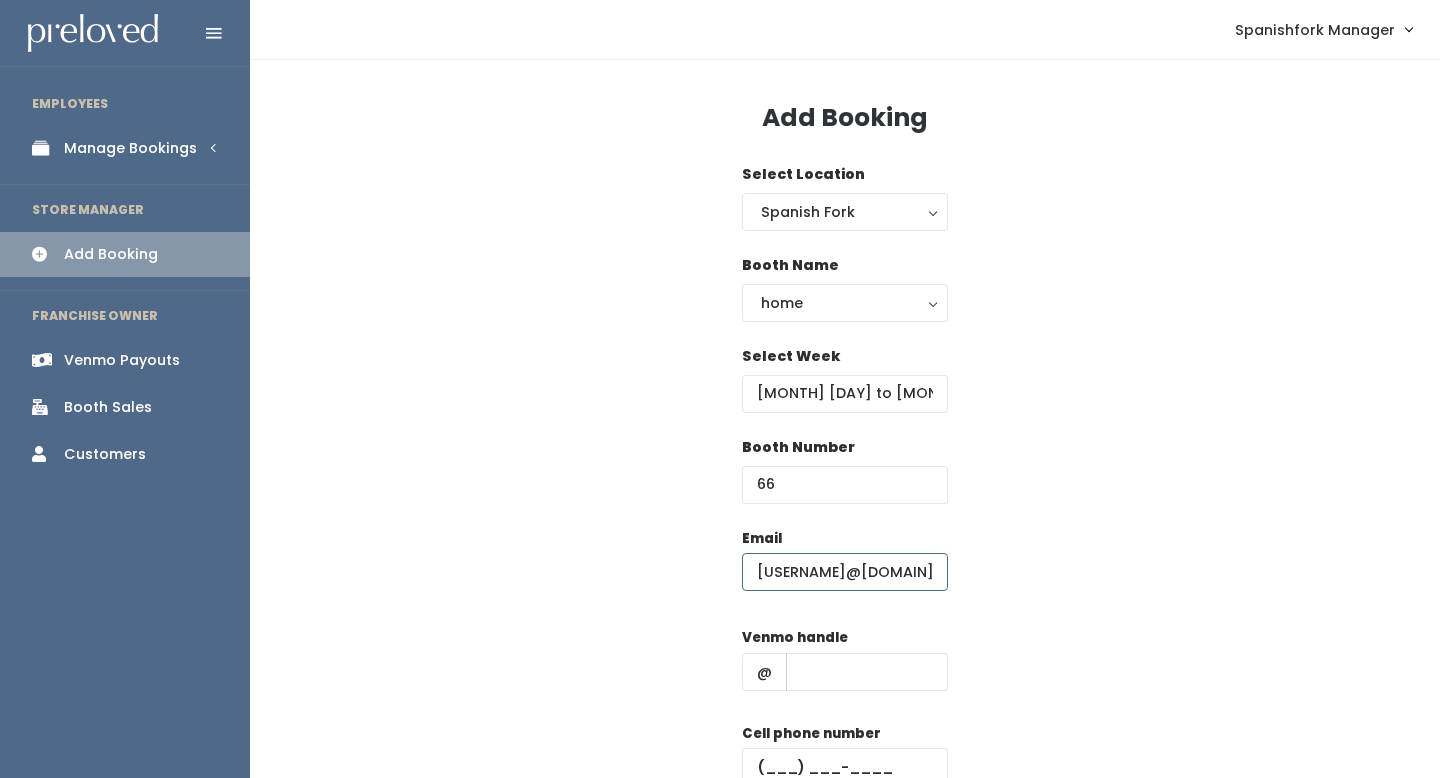 scroll, scrollTop: 0, scrollLeft: 31, axis: horizontal 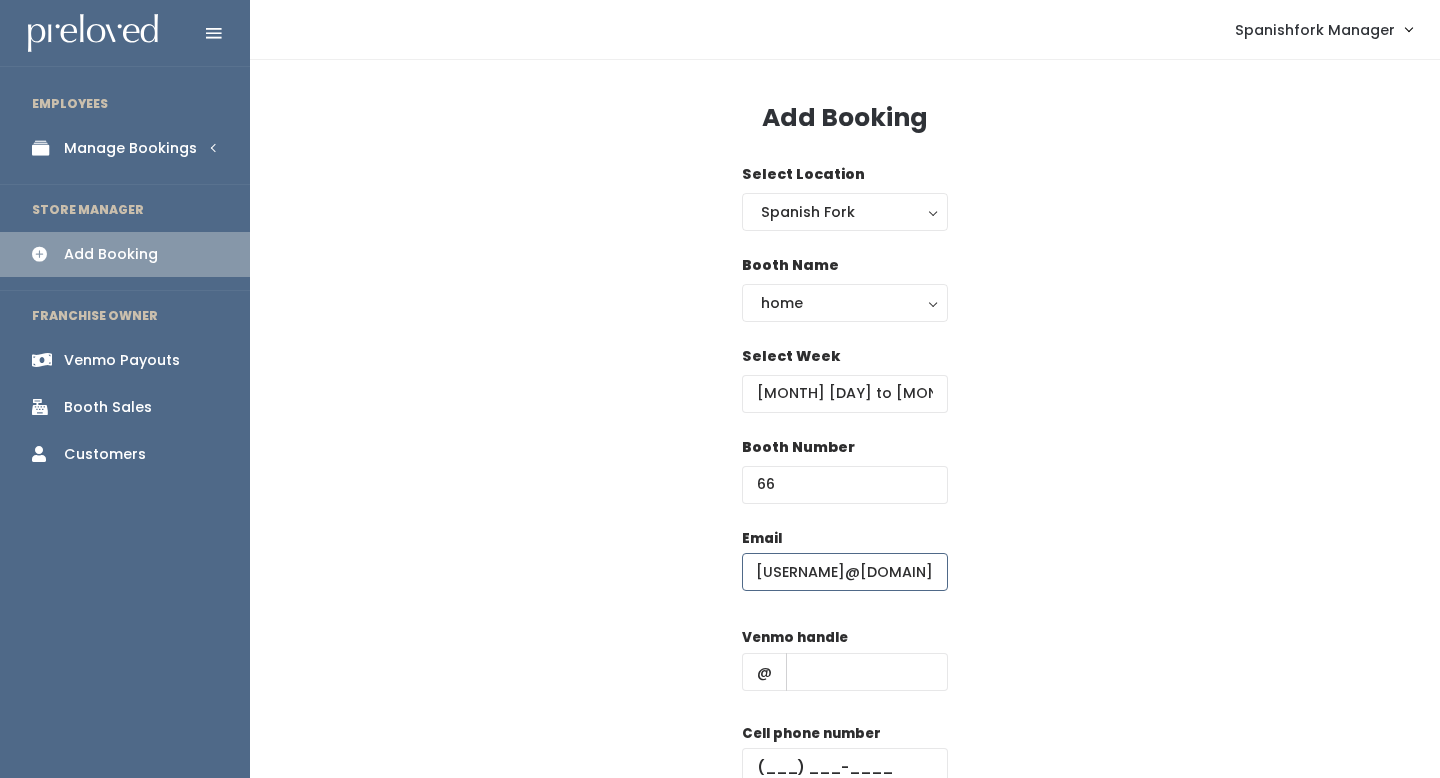 click on "[USERNAME]@[DOMAIN]" at bounding box center [845, 572] 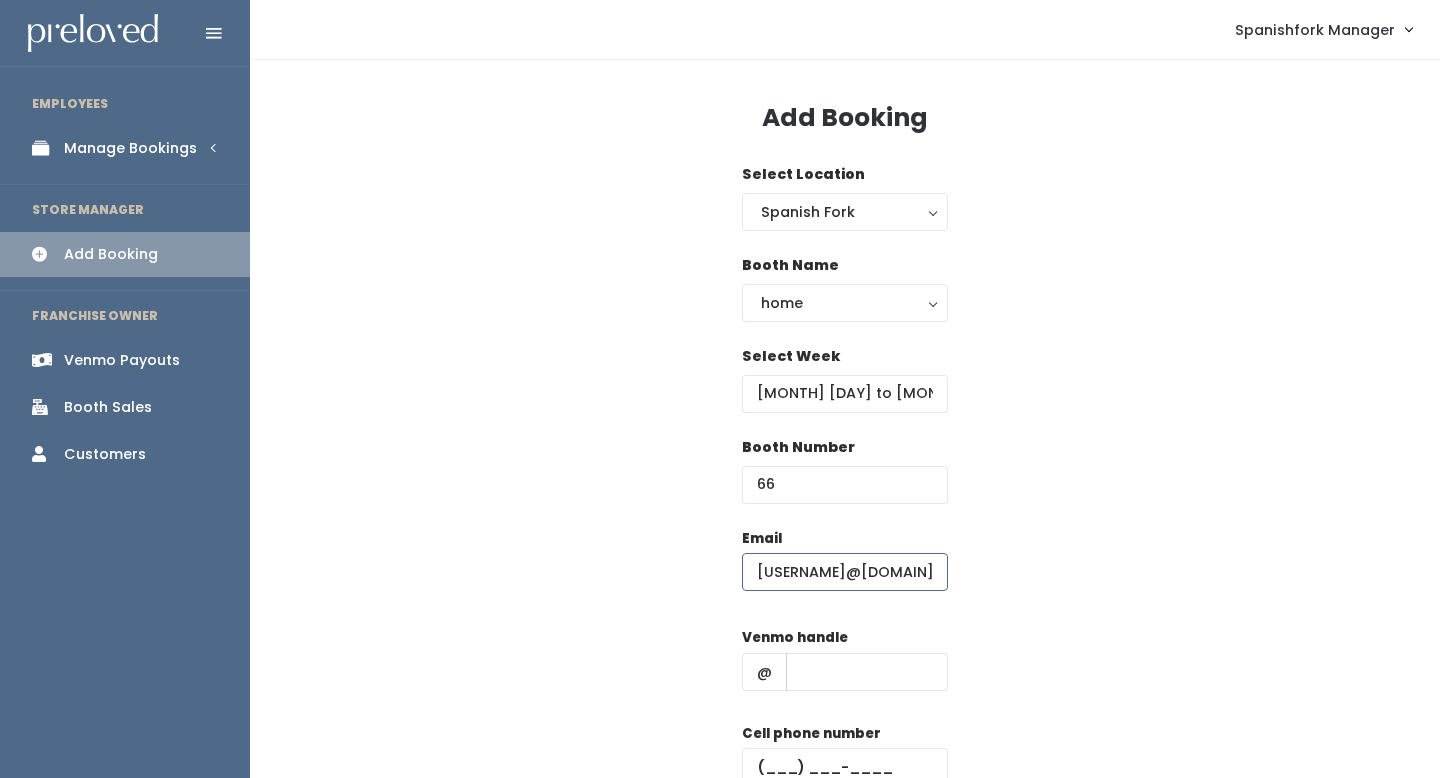 type on "[USERNAME]@[DOMAIN]" 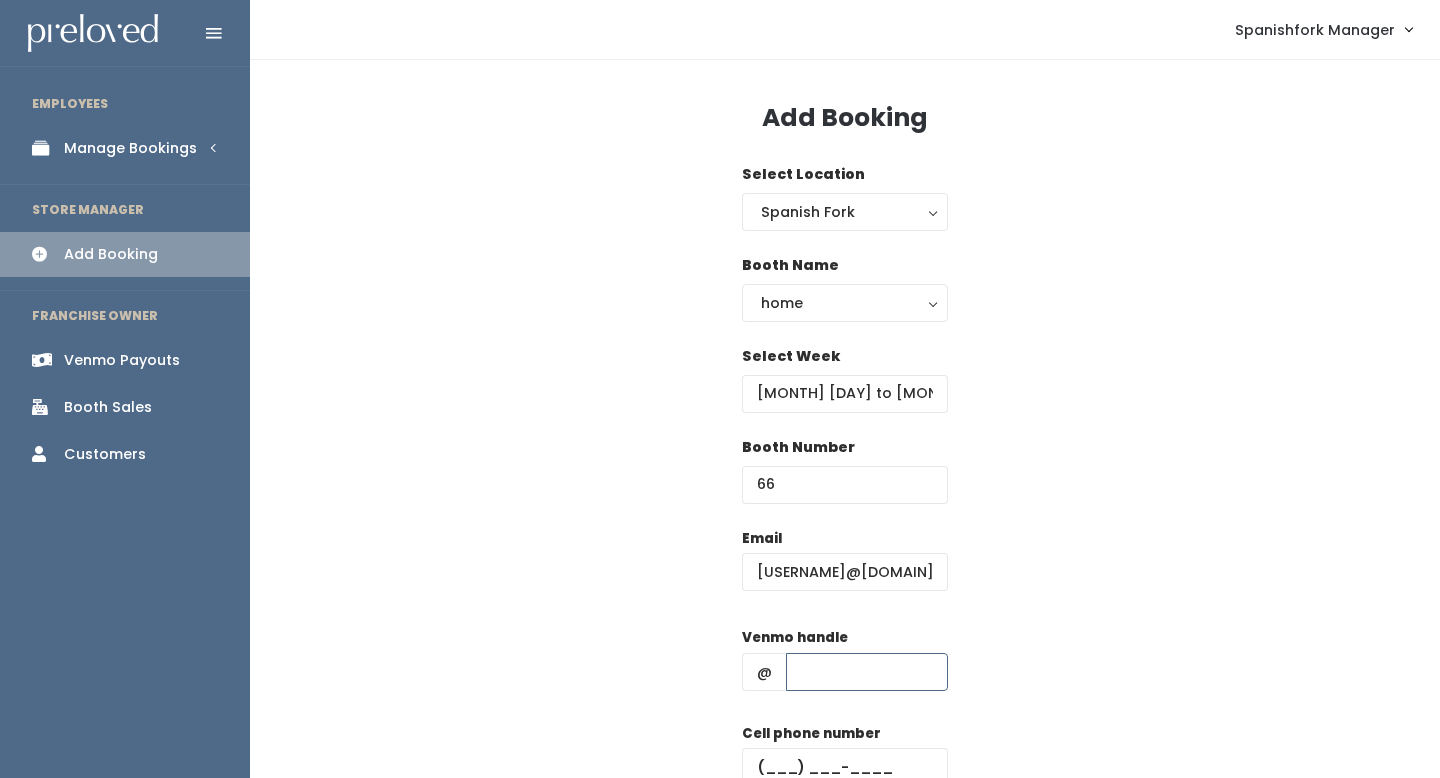 click at bounding box center [867, 672] 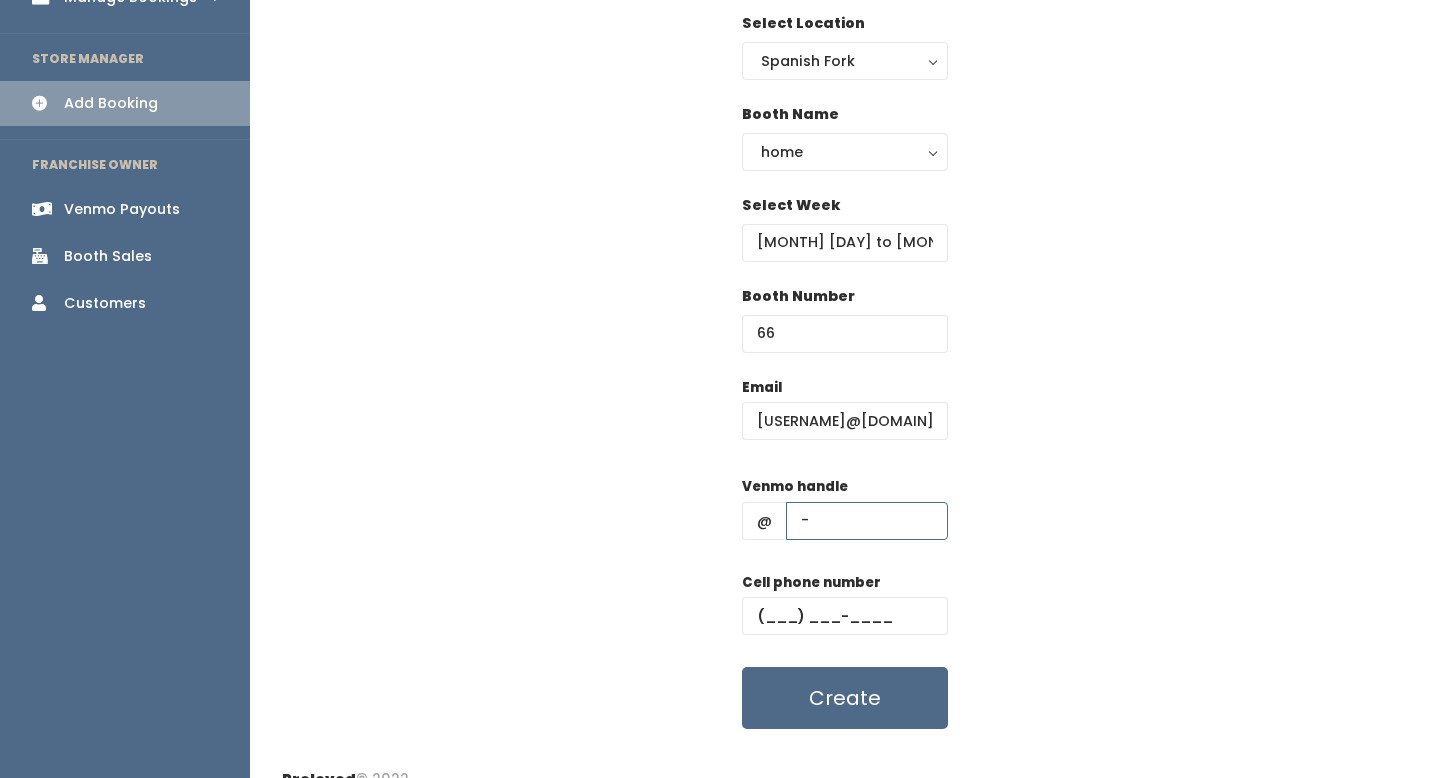 scroll, scrollTop: 179, scrollLeft: 0, axis: vertical 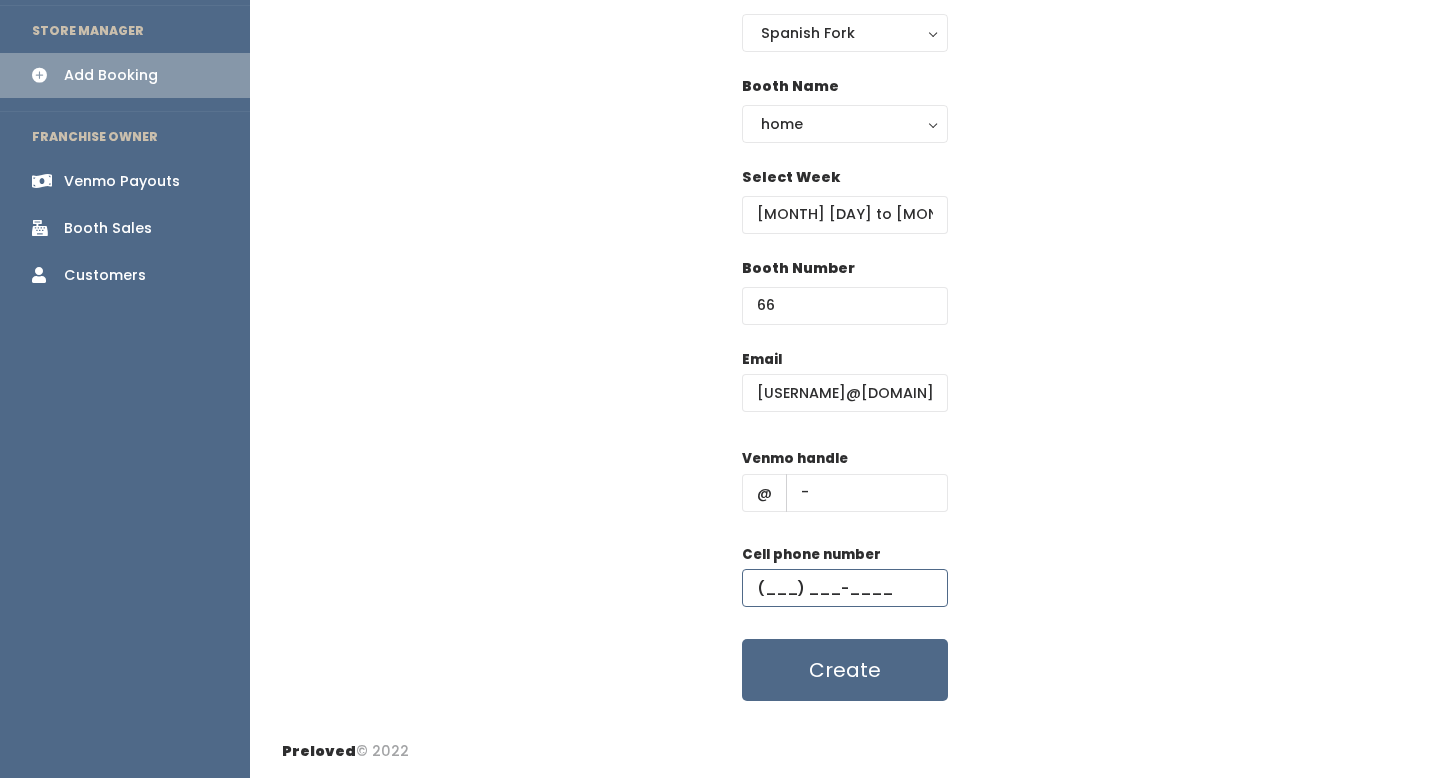 click at bounding box center (845, 588) 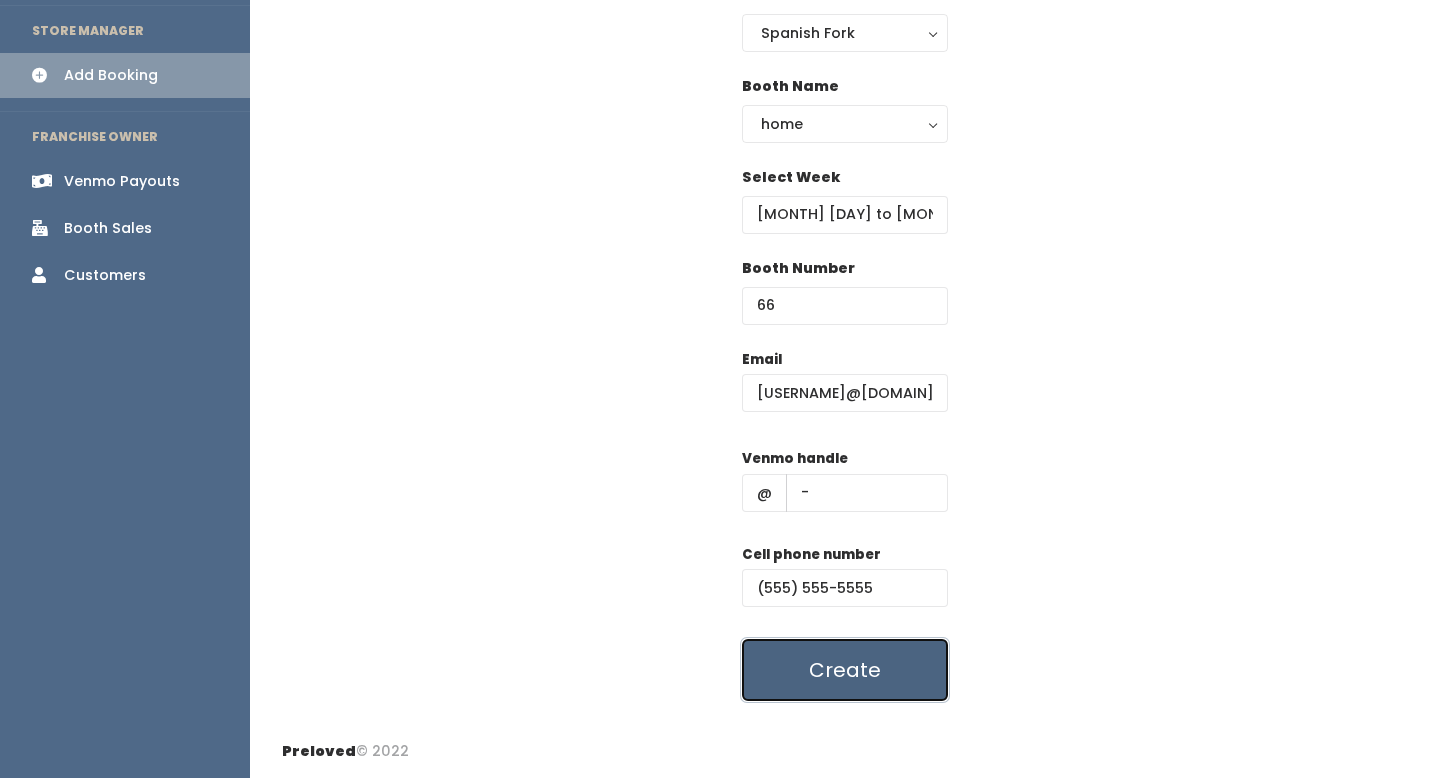 click on "Create" at bounding box center (845, 670) 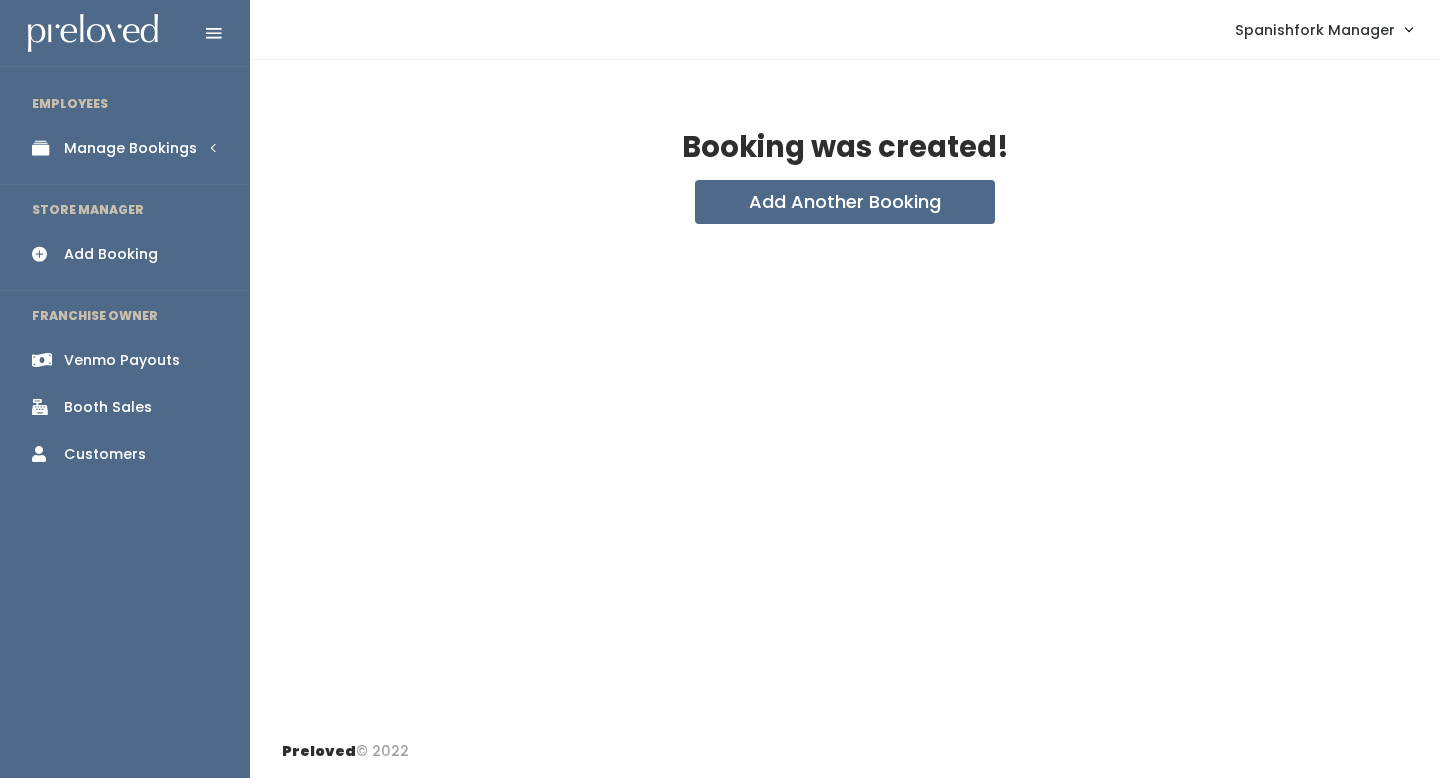 scroll, scrollTop: 0, scrollLeft: 0, axis: both 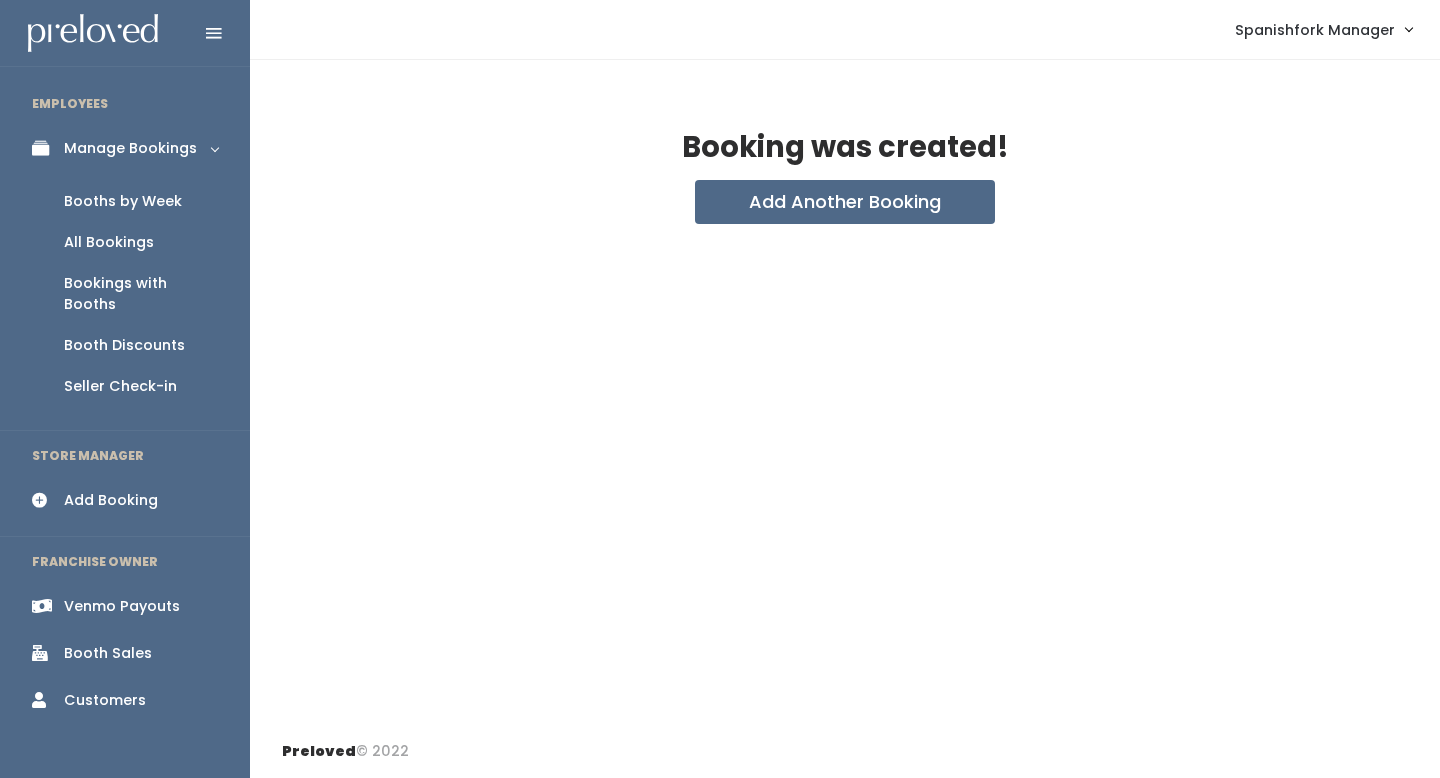 click on "Booths by Week" at bounding box center [123, 201] 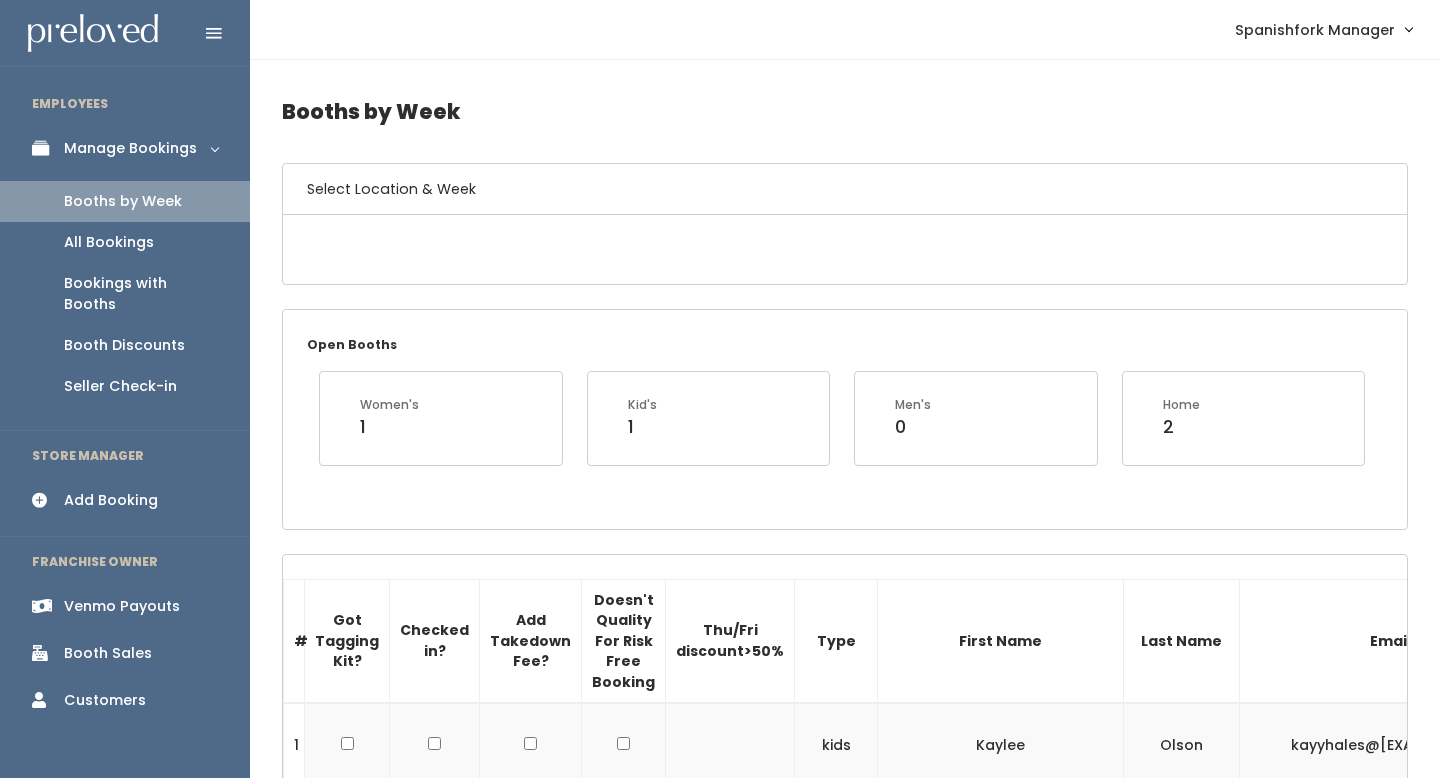 scroll, scrollTop: 0, scrollLeft: 0, axis: both 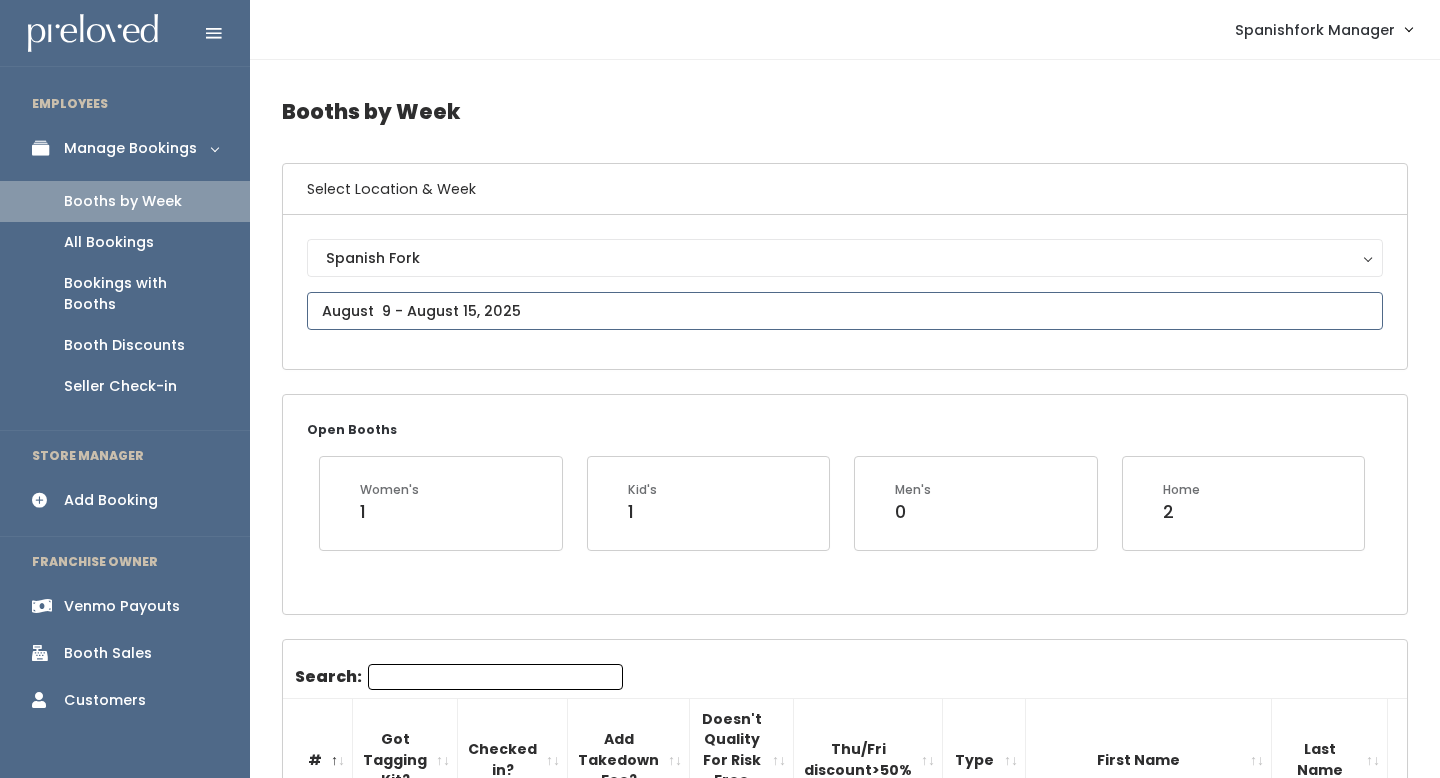 click at bounding box center (845, 311) 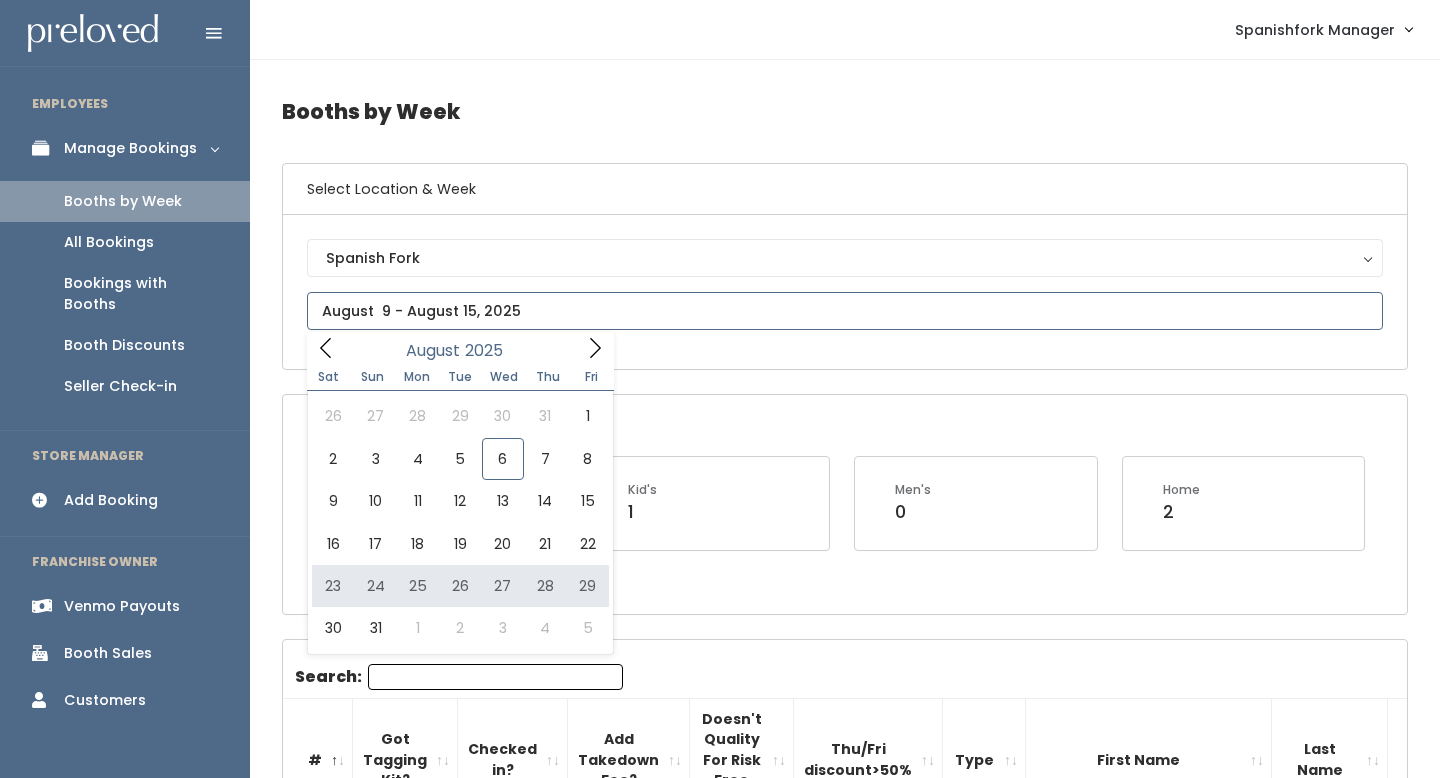 type on "[MONTH] [DAY] to [MONTH] [DAY]" 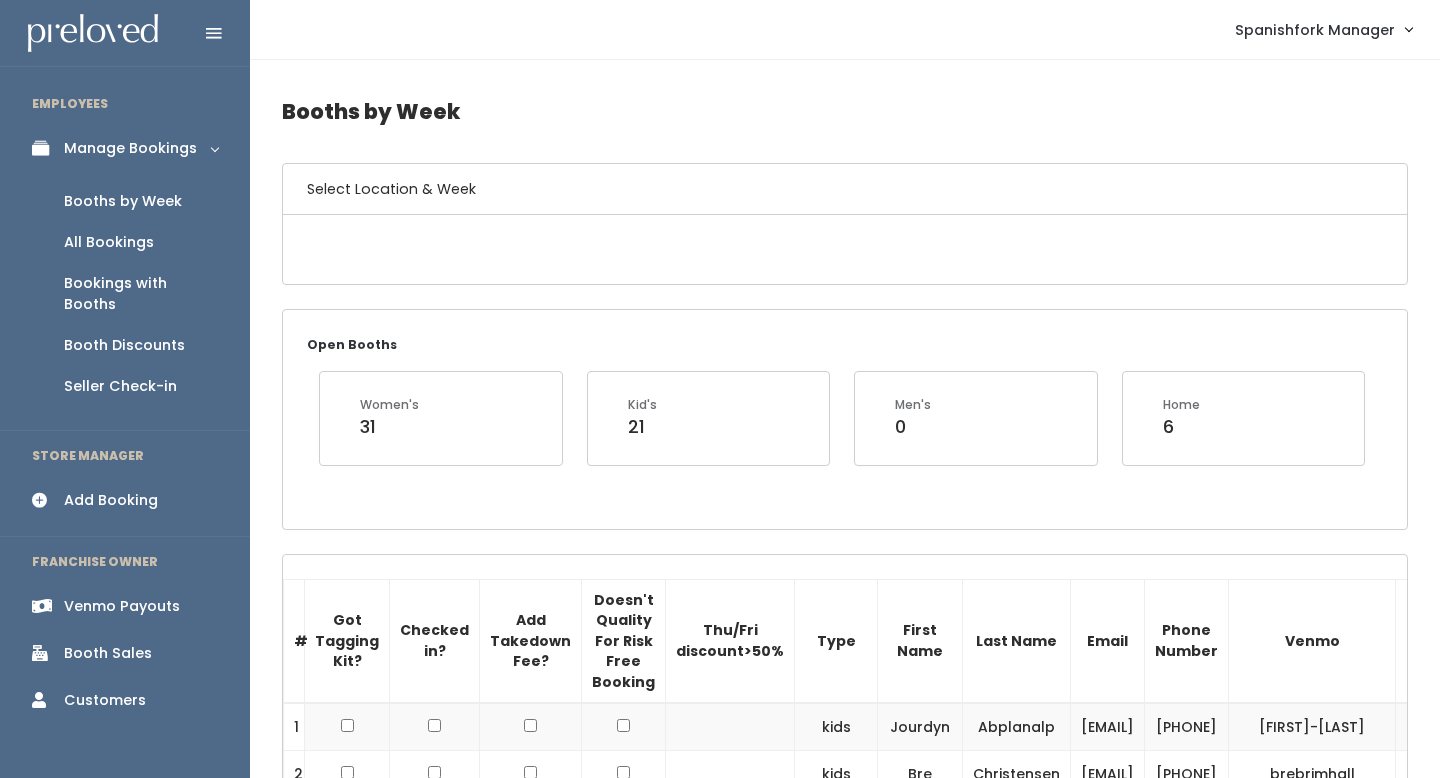 scroll, scrollTop: 0, scrollLeft: 0, axis: both 